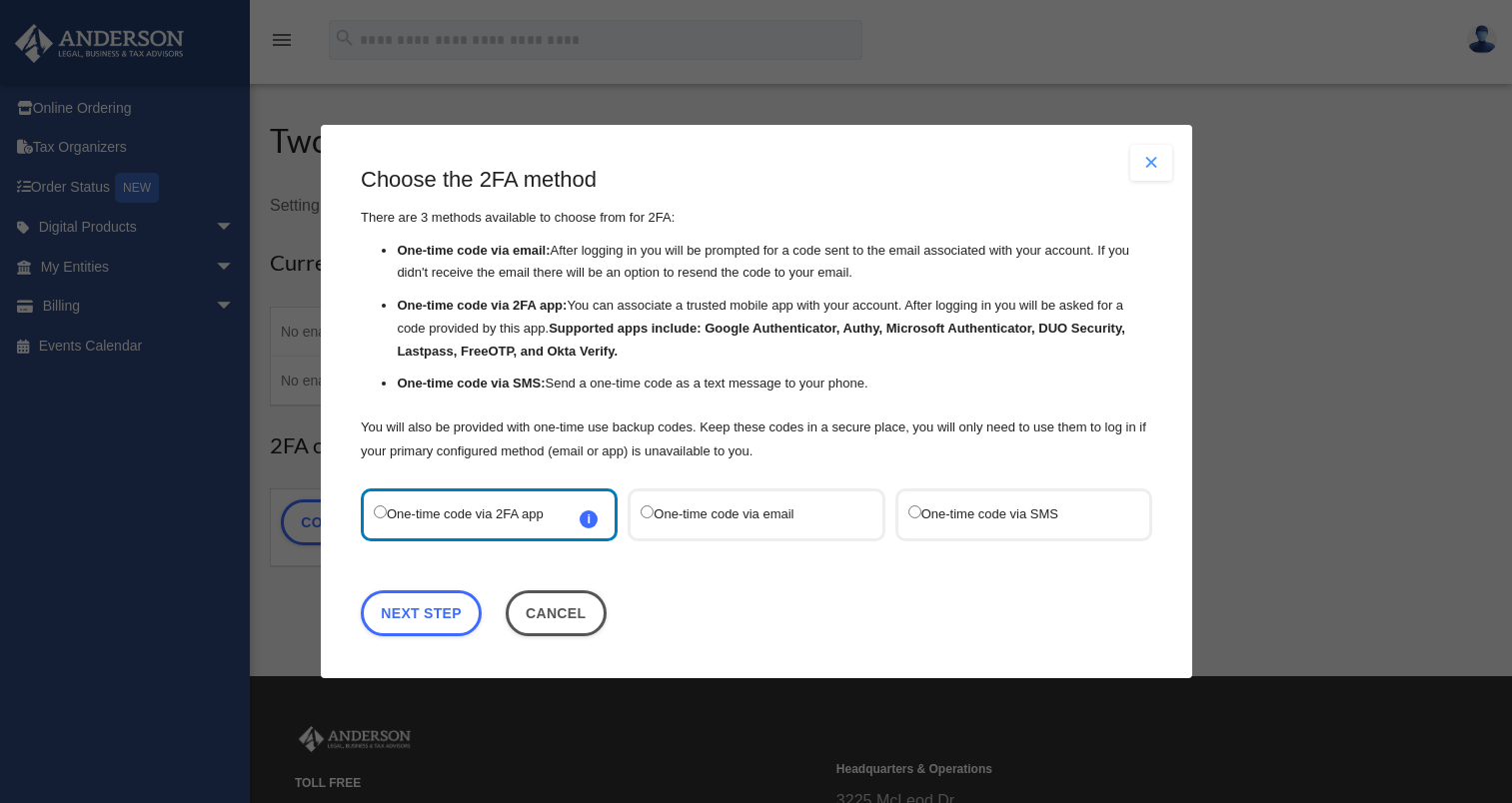 scroll, scrollTop: 0, scrollLeft: 0, axis: both 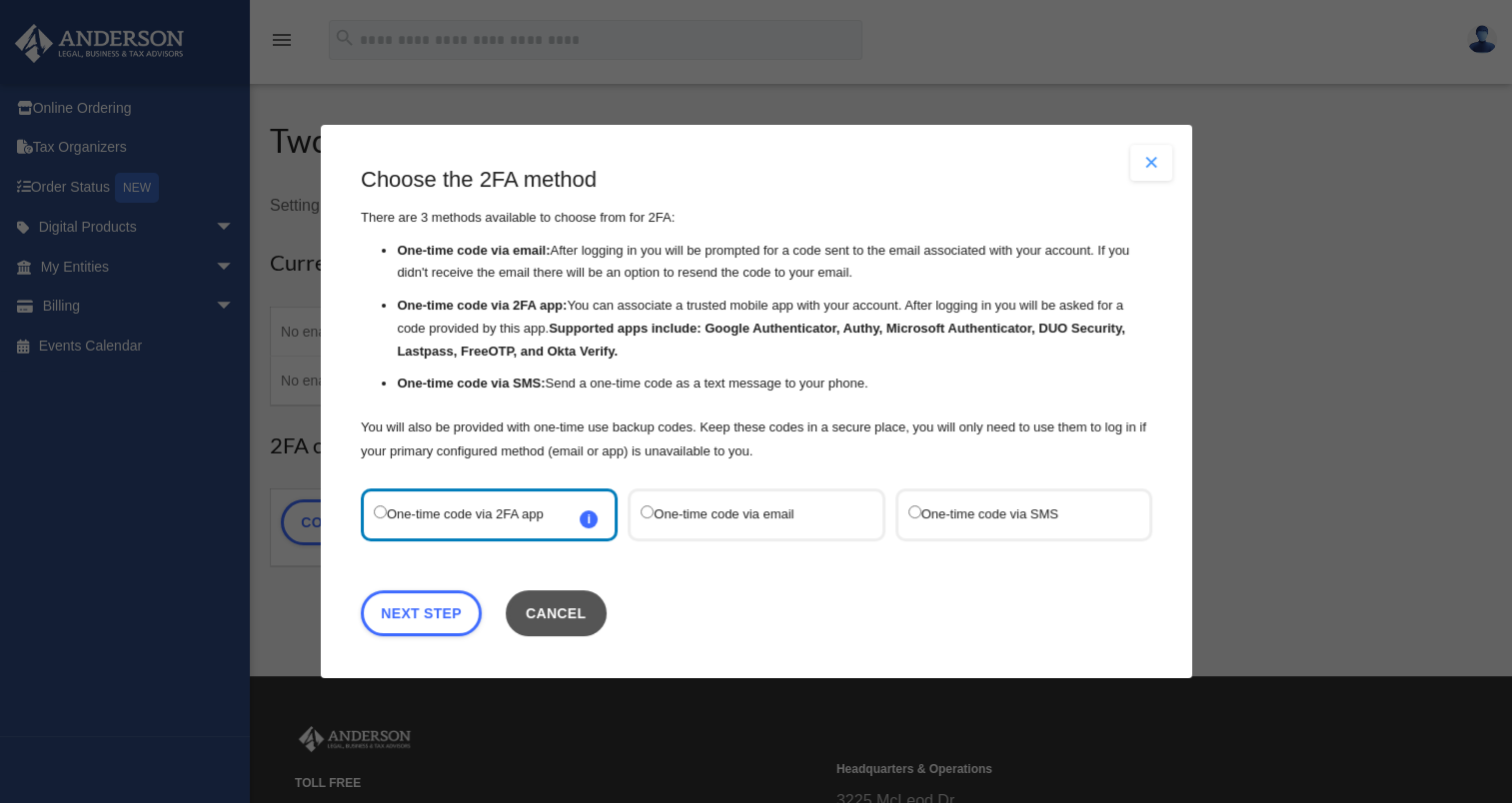 click on "Cancel" at bounding box center [555, 613] 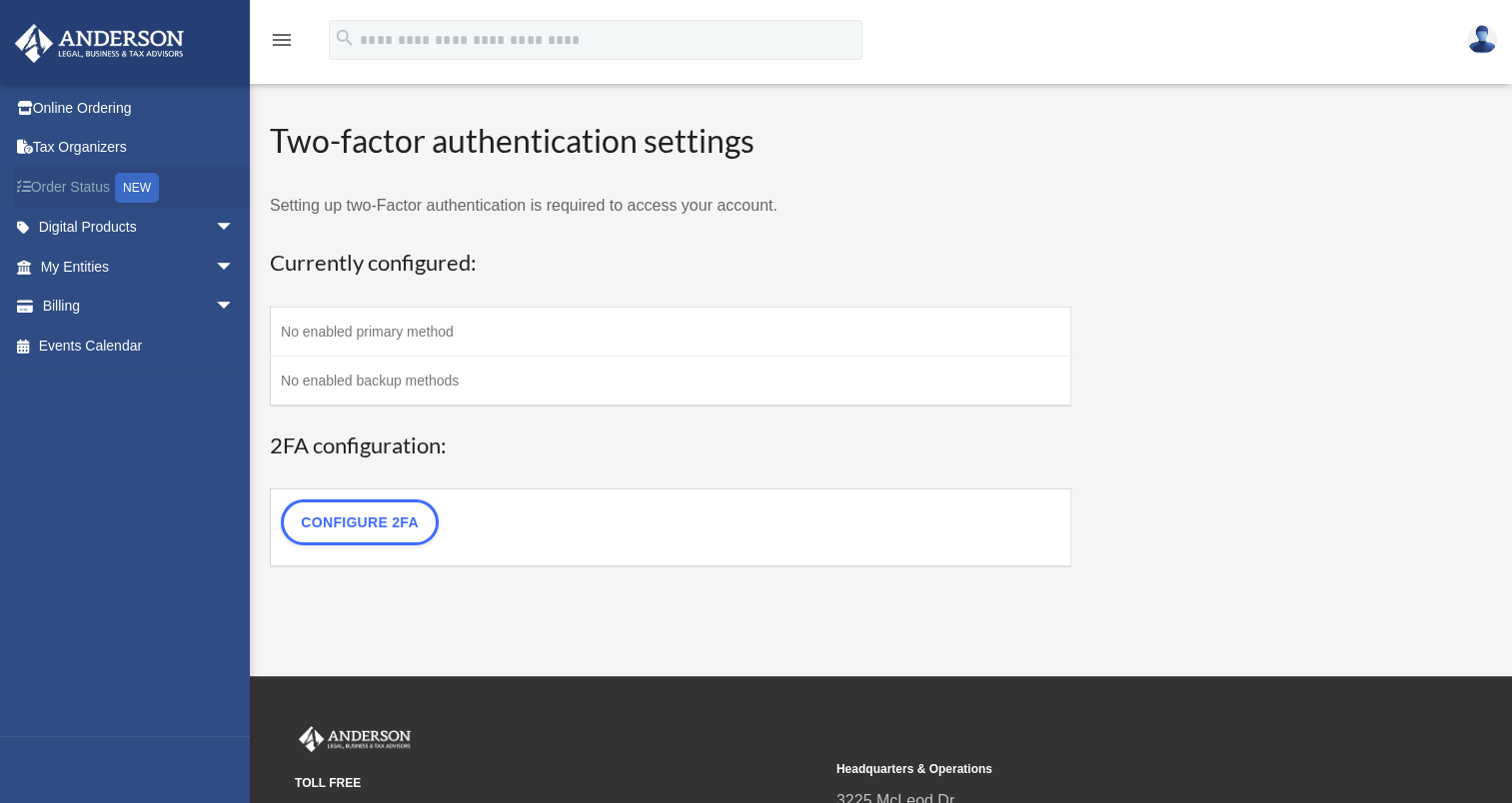 click on "NEW" at bounding box center (137, 188) 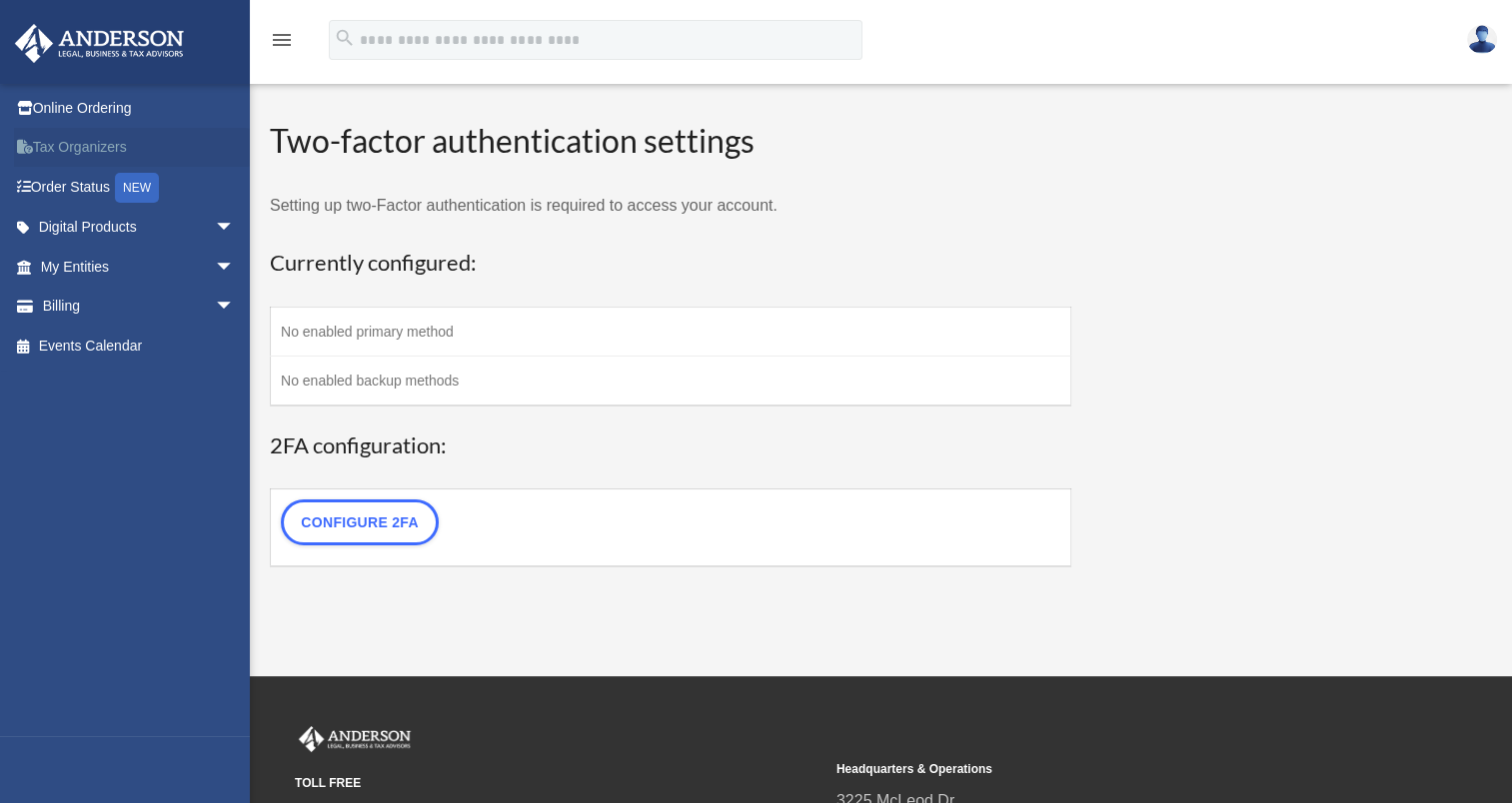 click on "Tax Organizers" at bounding box center [139, 148] 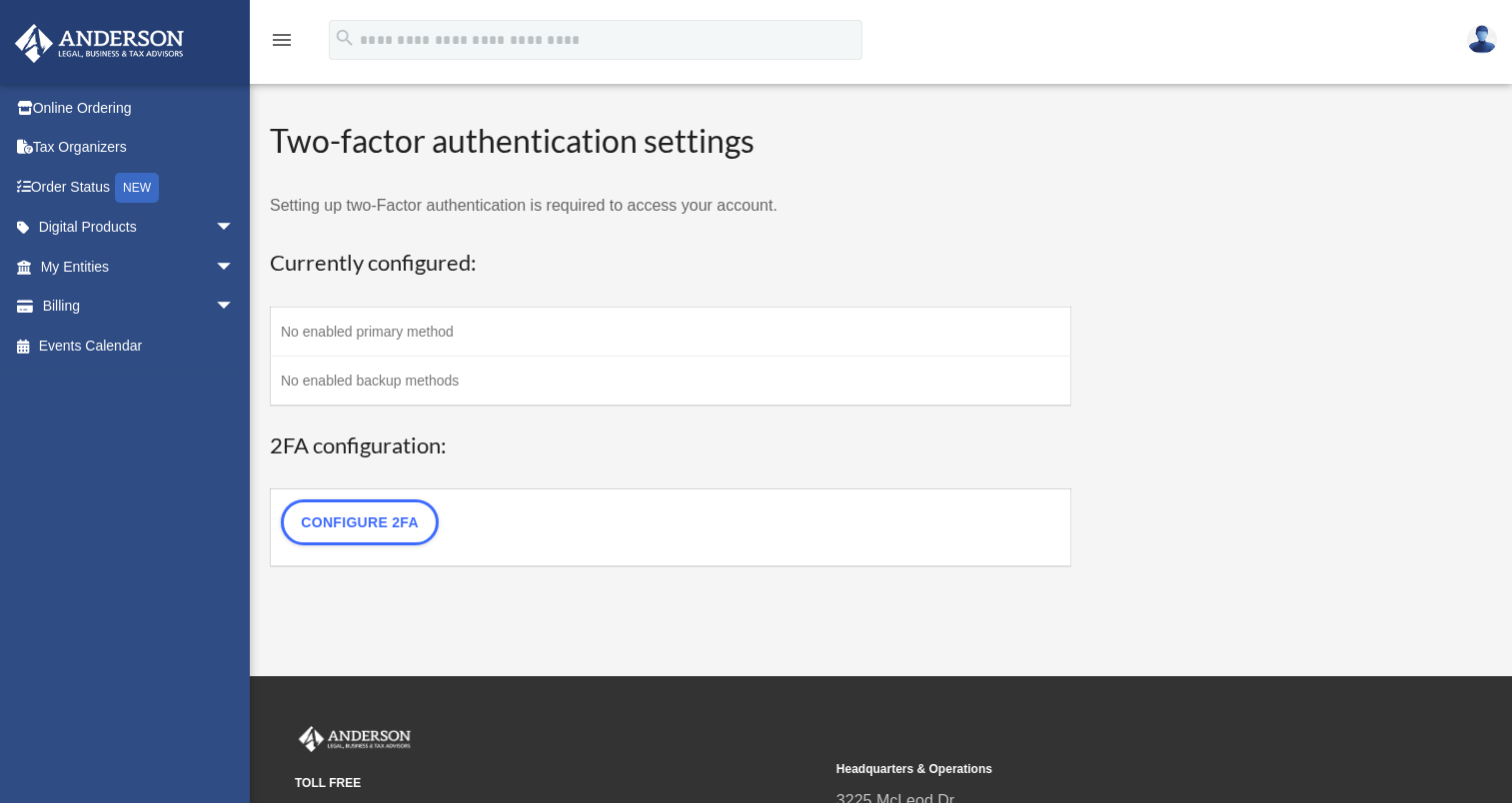 scroll, scrollTop: 0, scrollLeft: 0, axis: both 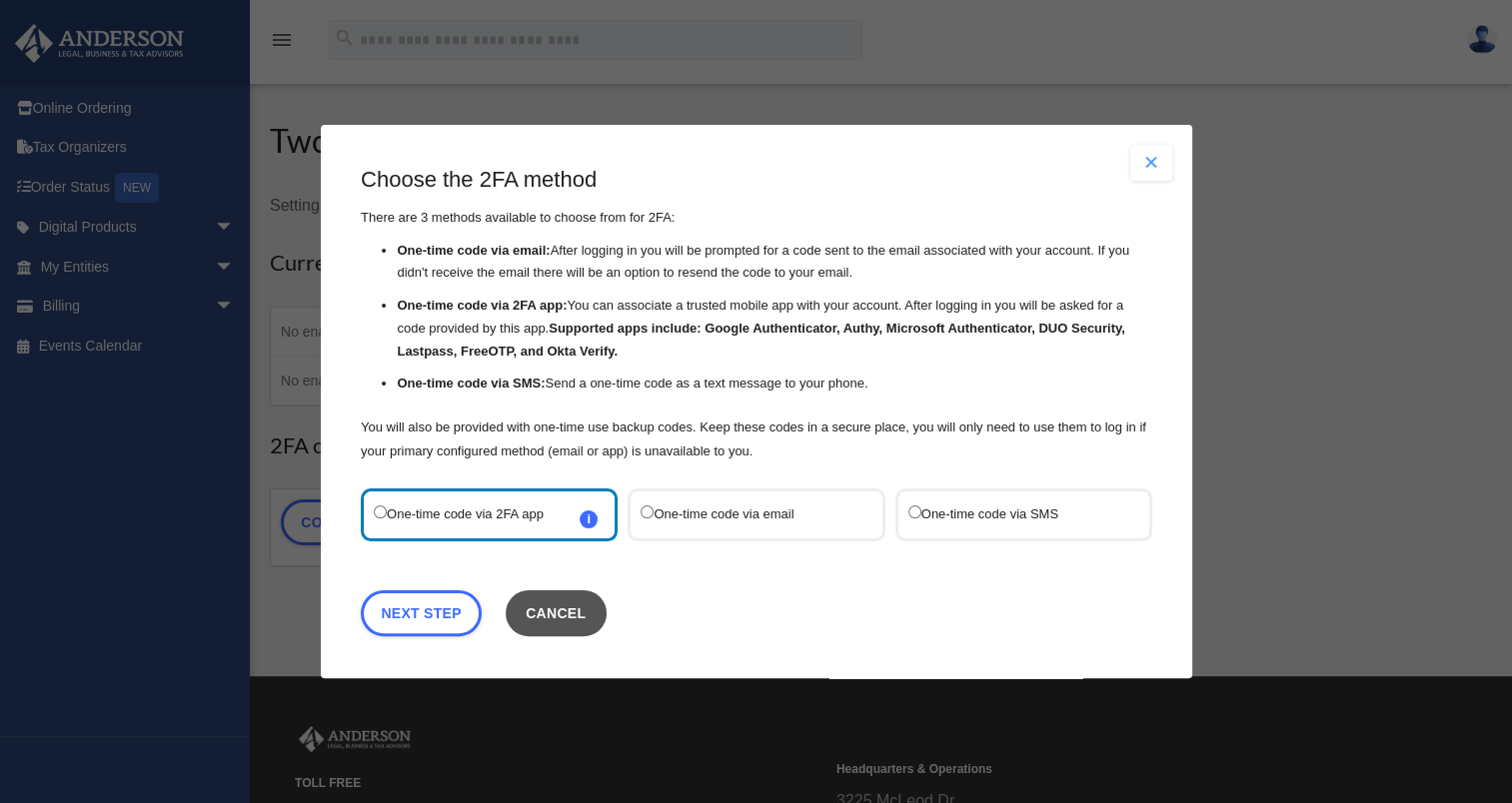 click on "Cancel" at bounding box center [555, 613] 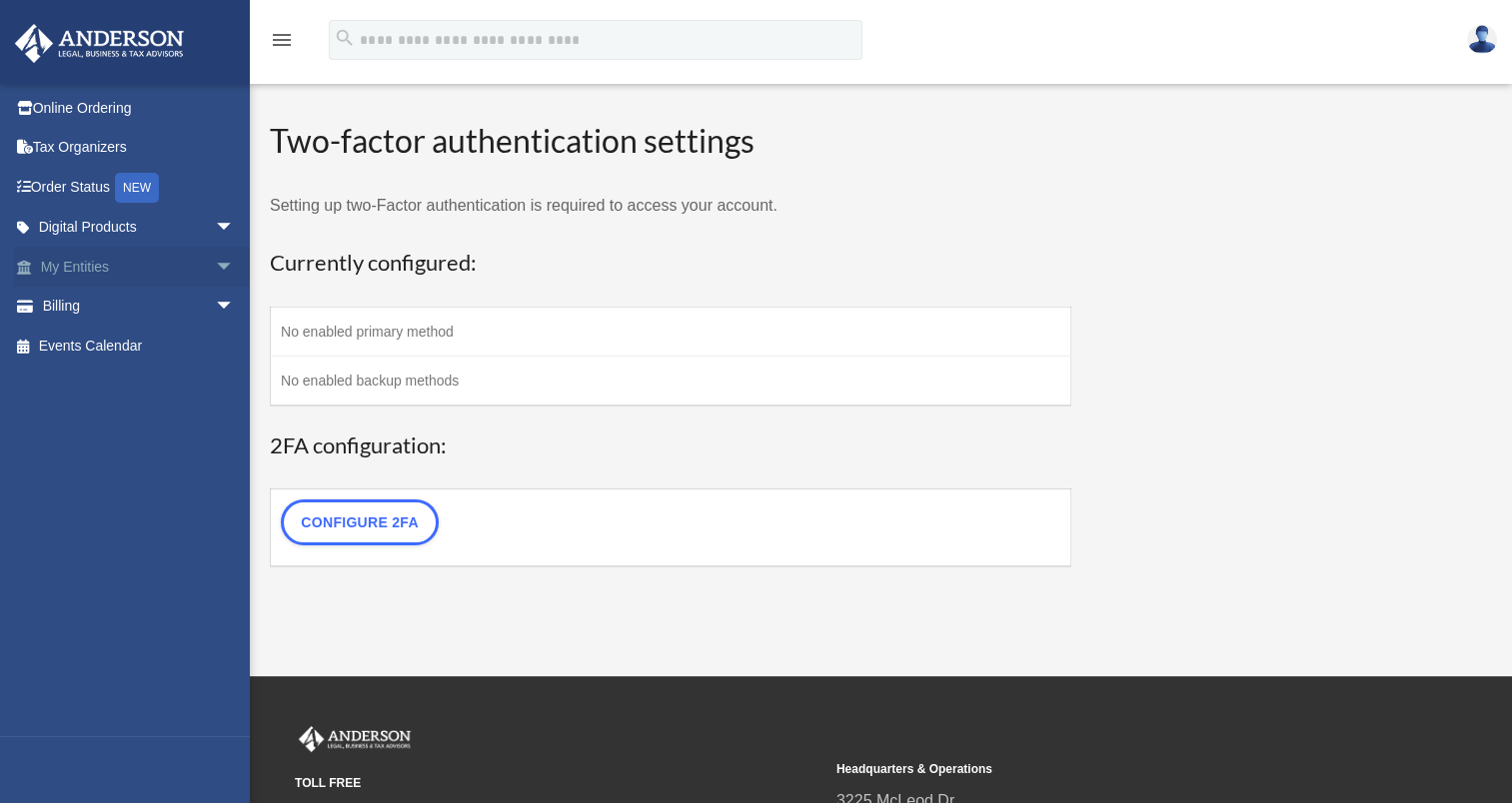 click on "My Entities arrow_drop_down" at bounding box center [139, 267] 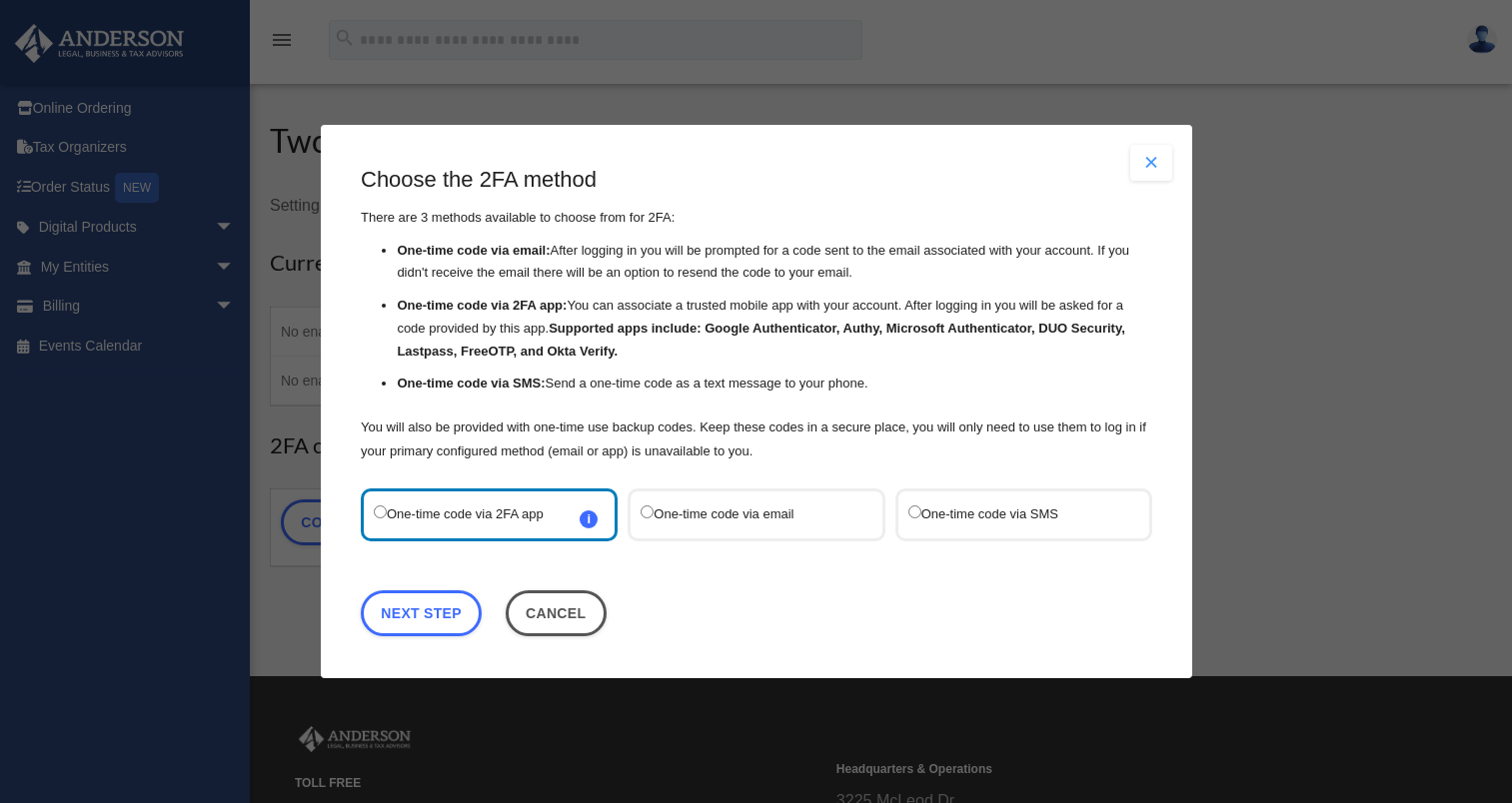 scroll, scrollTop: 0, scrollLeft: 0, axis: both 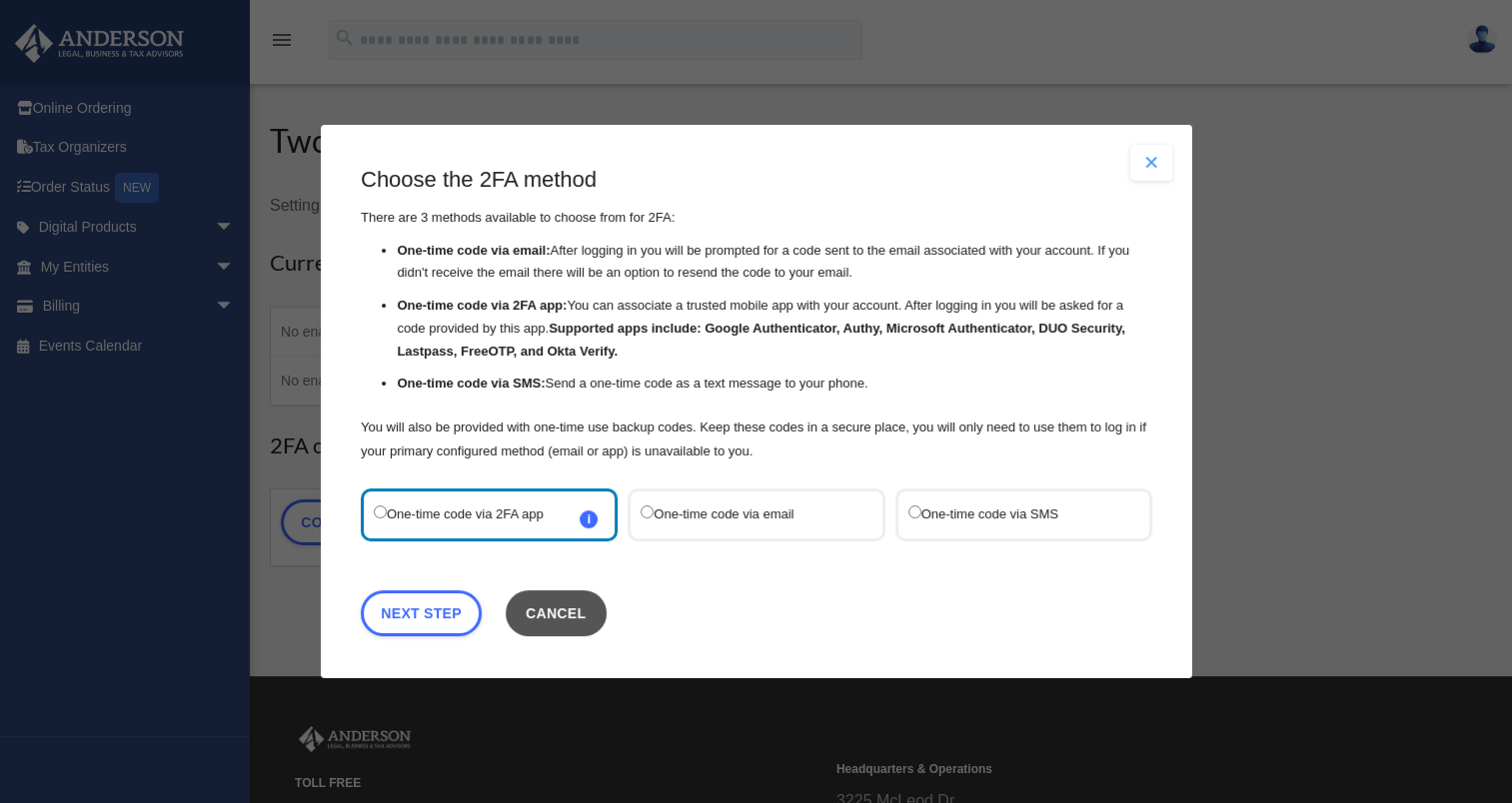 click on "Cancel" at bounding box center [555, 613] 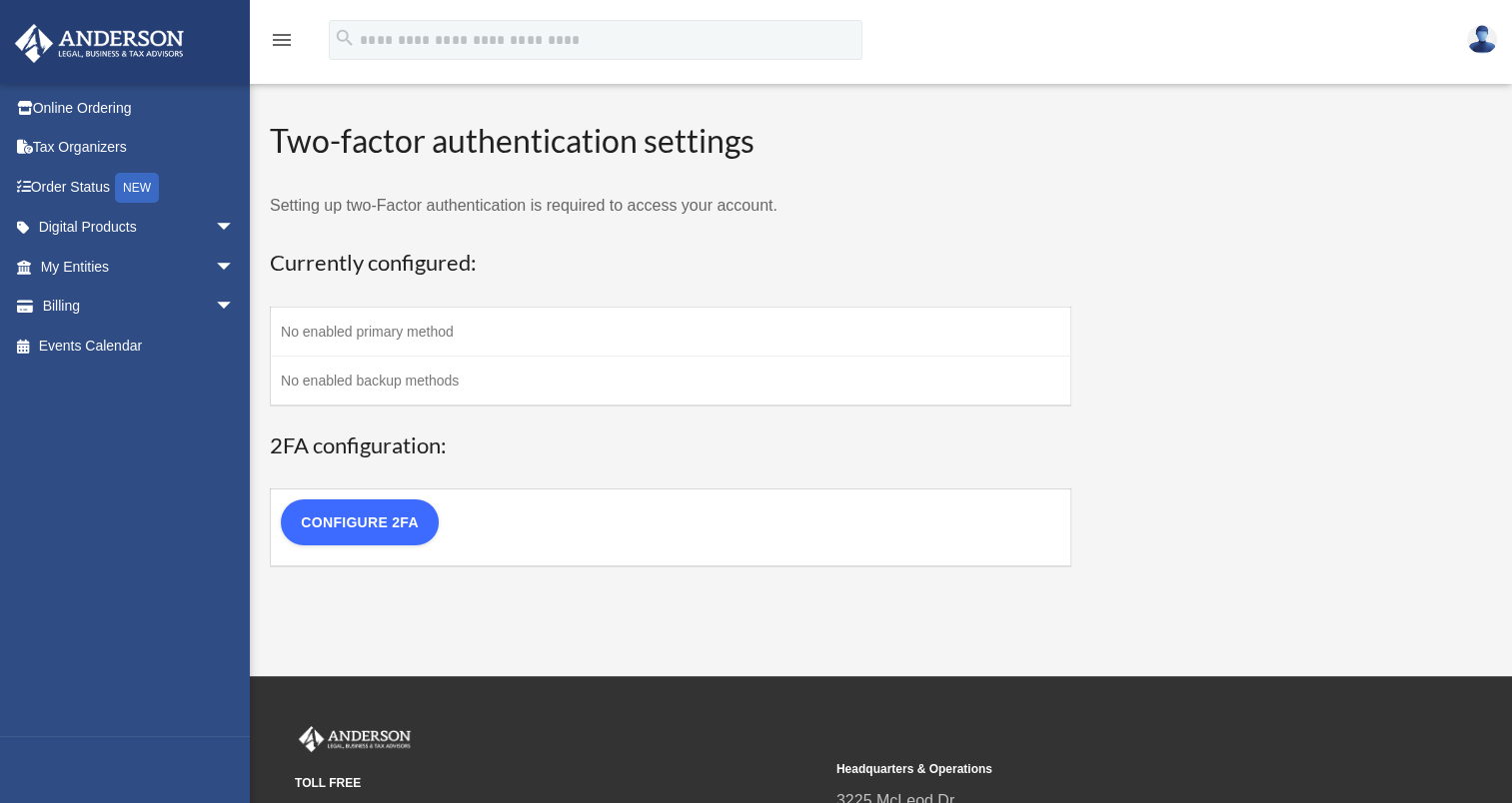 click on "Configure 2FA" at bounding box center [360, 522] 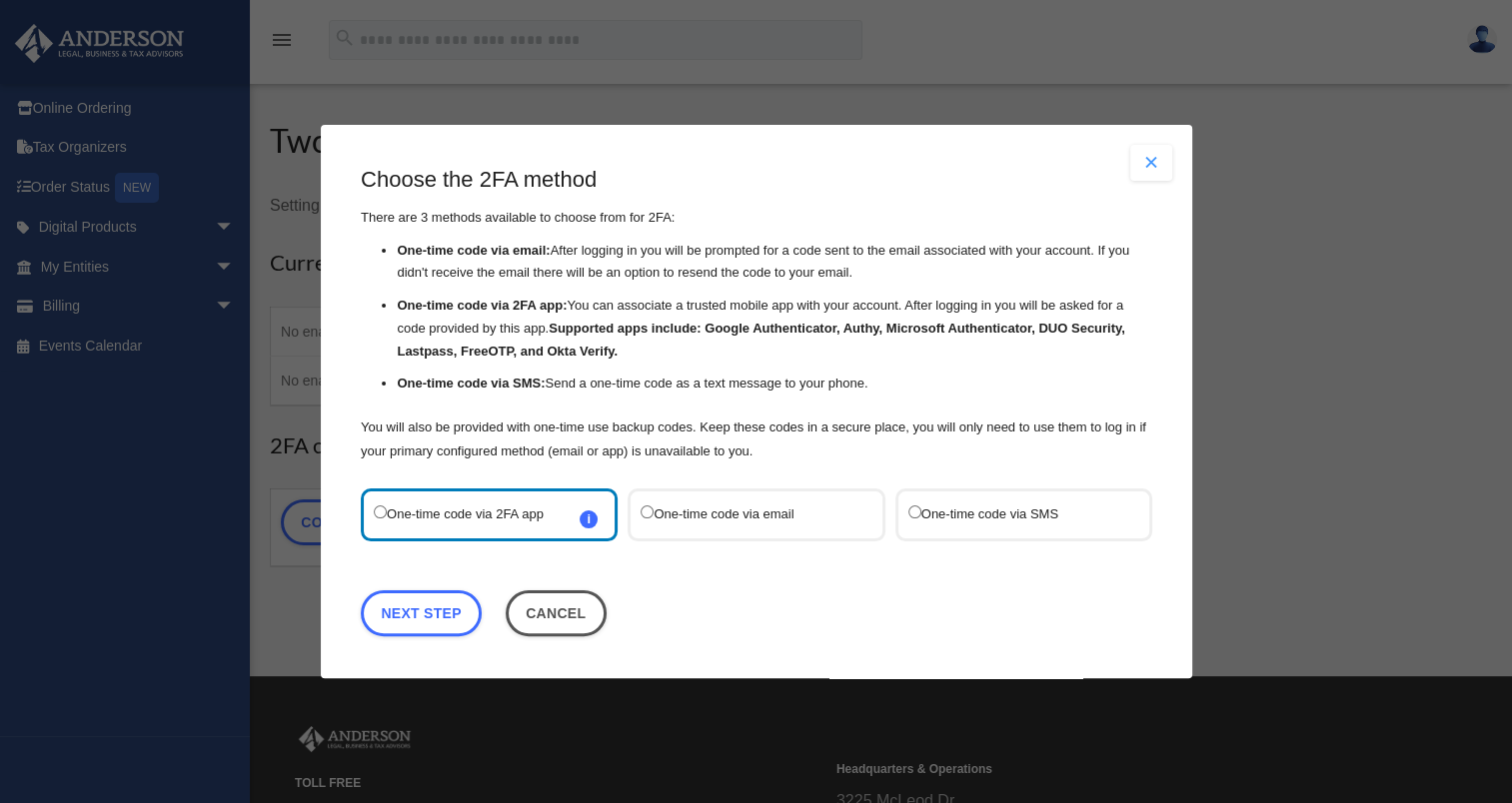 click on "One-time code via email" at bounding box center (746, 514) 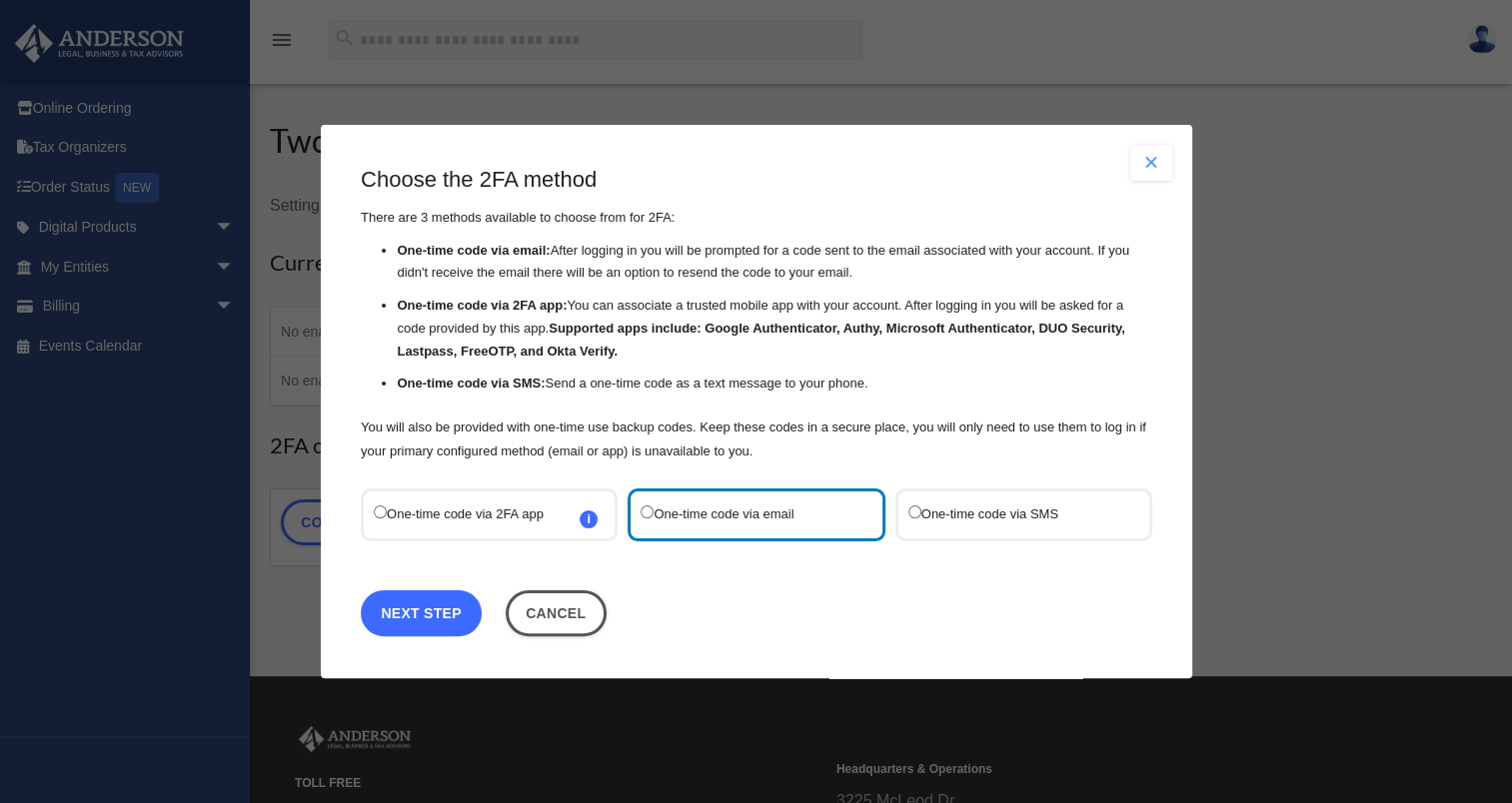 click on "Next Step" at bounding box center (421, 613) 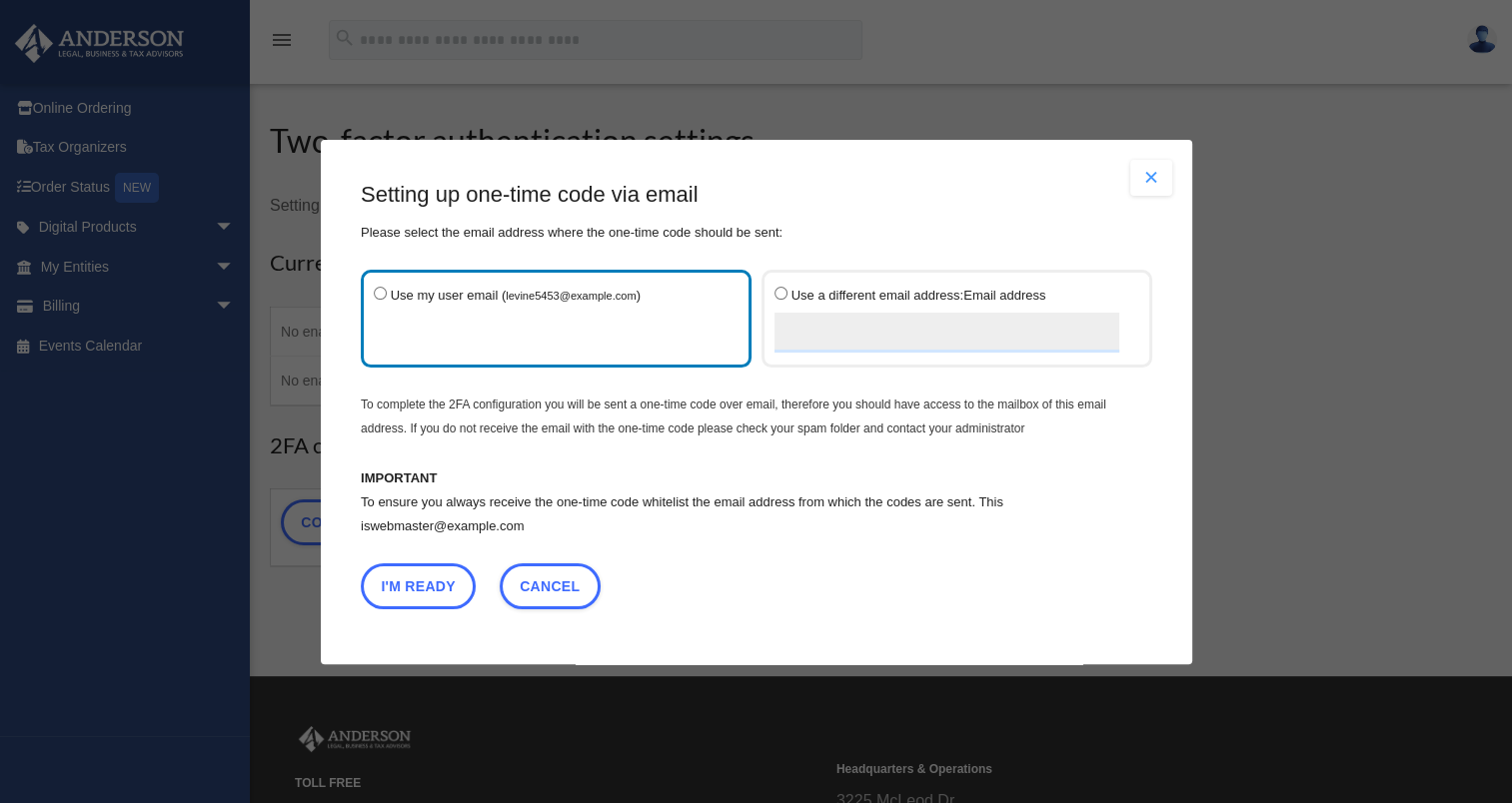 click on "I'm Ready" at bounding box center [418, 585] 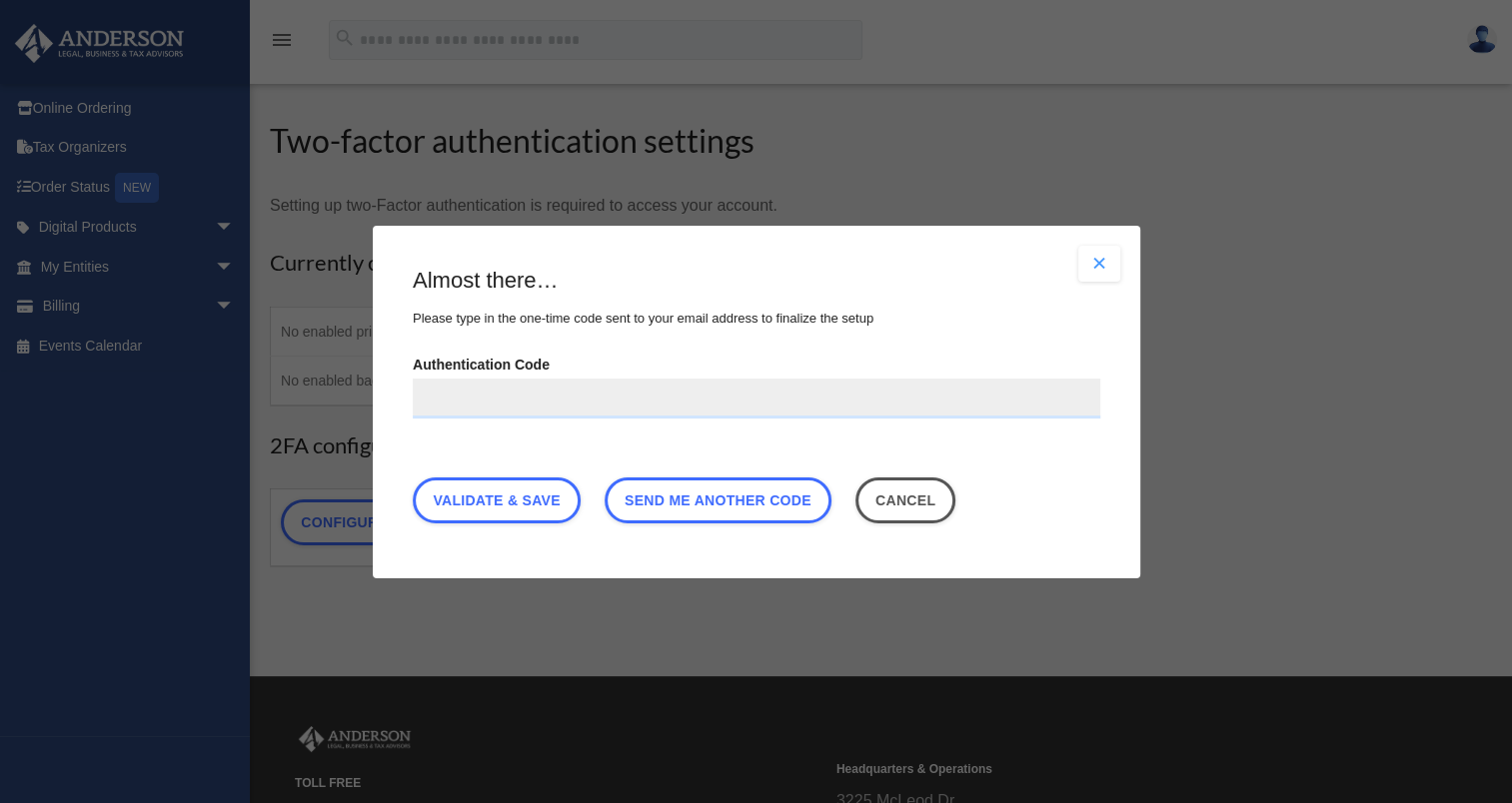 click on "Authentication Code" at bounding box center [756, 398] 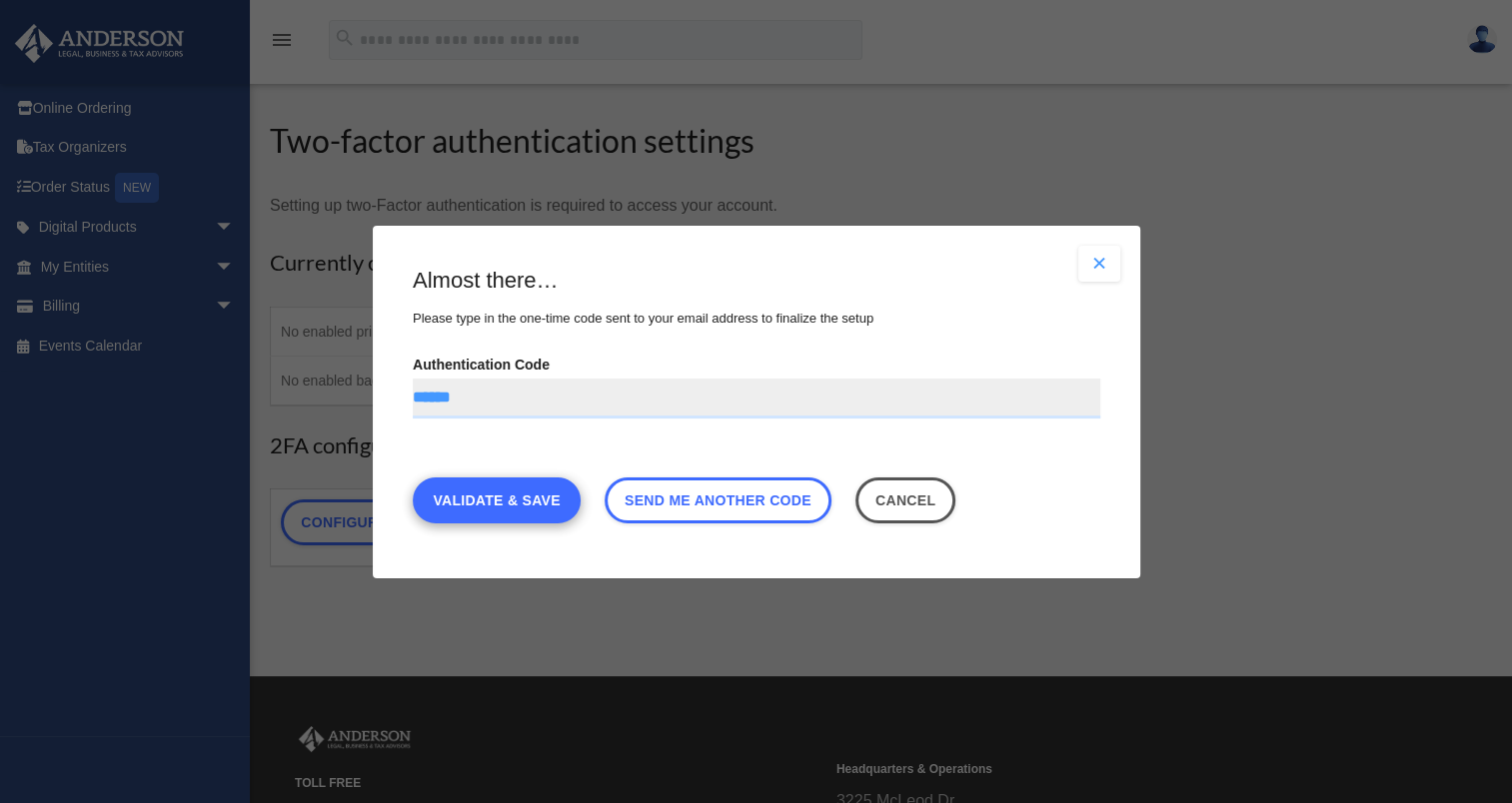 type on "******" 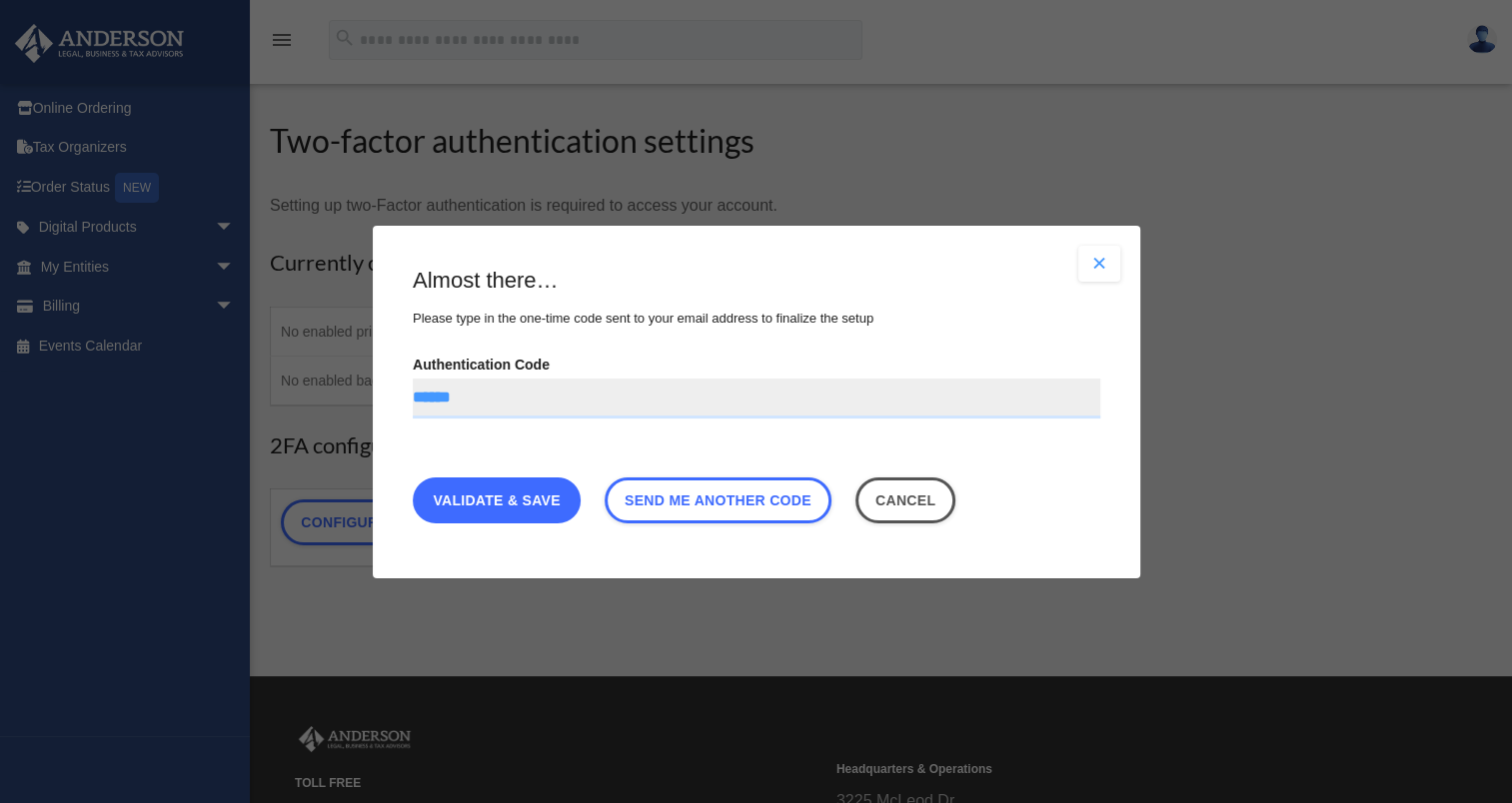 click on "Validate & Save" at bounding box center (497, 499) 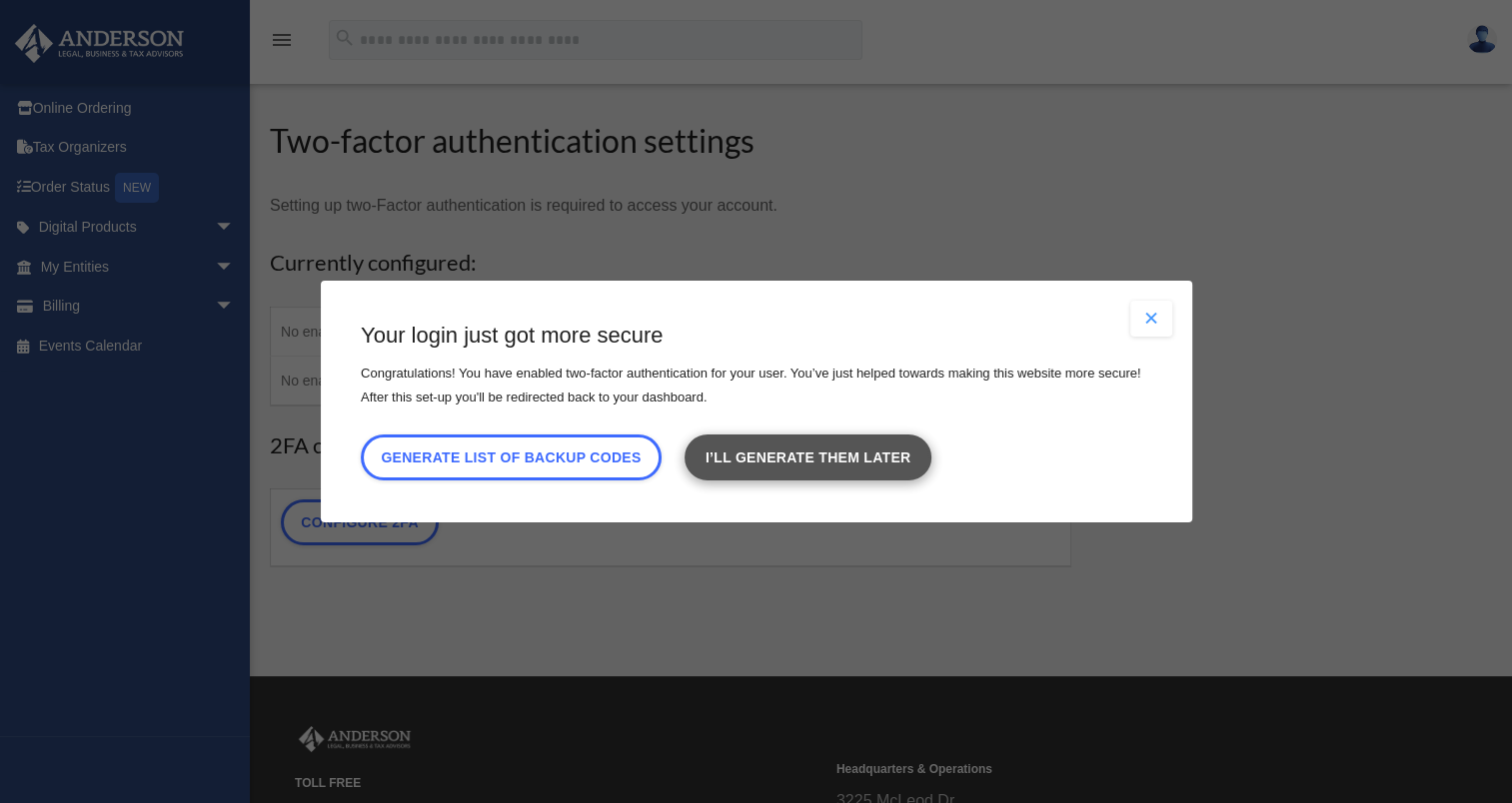 click on "Generate list of backup codes
I’ll generate them later" at bounding box center (756, 462) 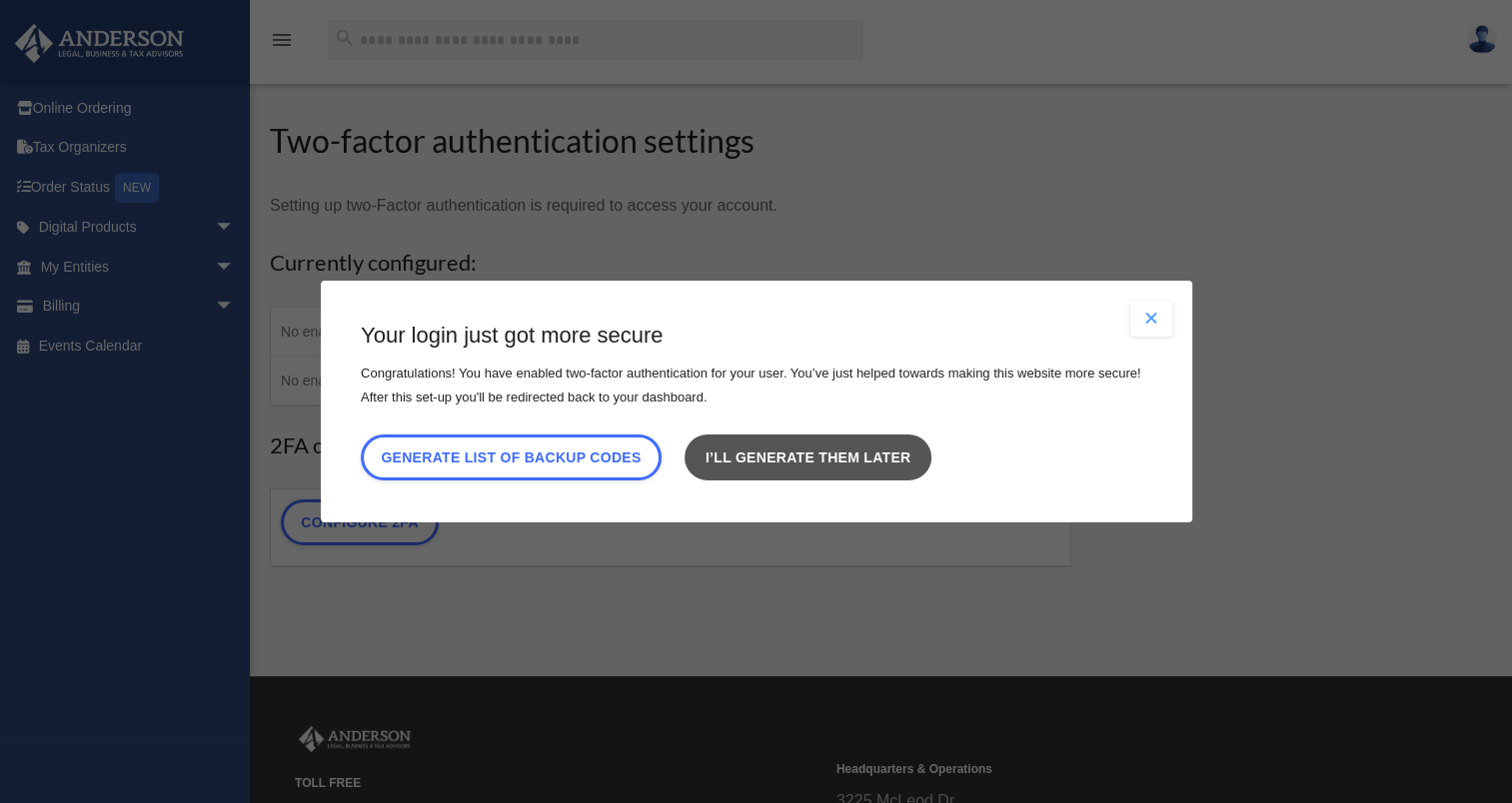 drag, startPoint x: 803, startPoint y: 478, endPoint x: 813, endPoint y: 459, distance: 21.470911 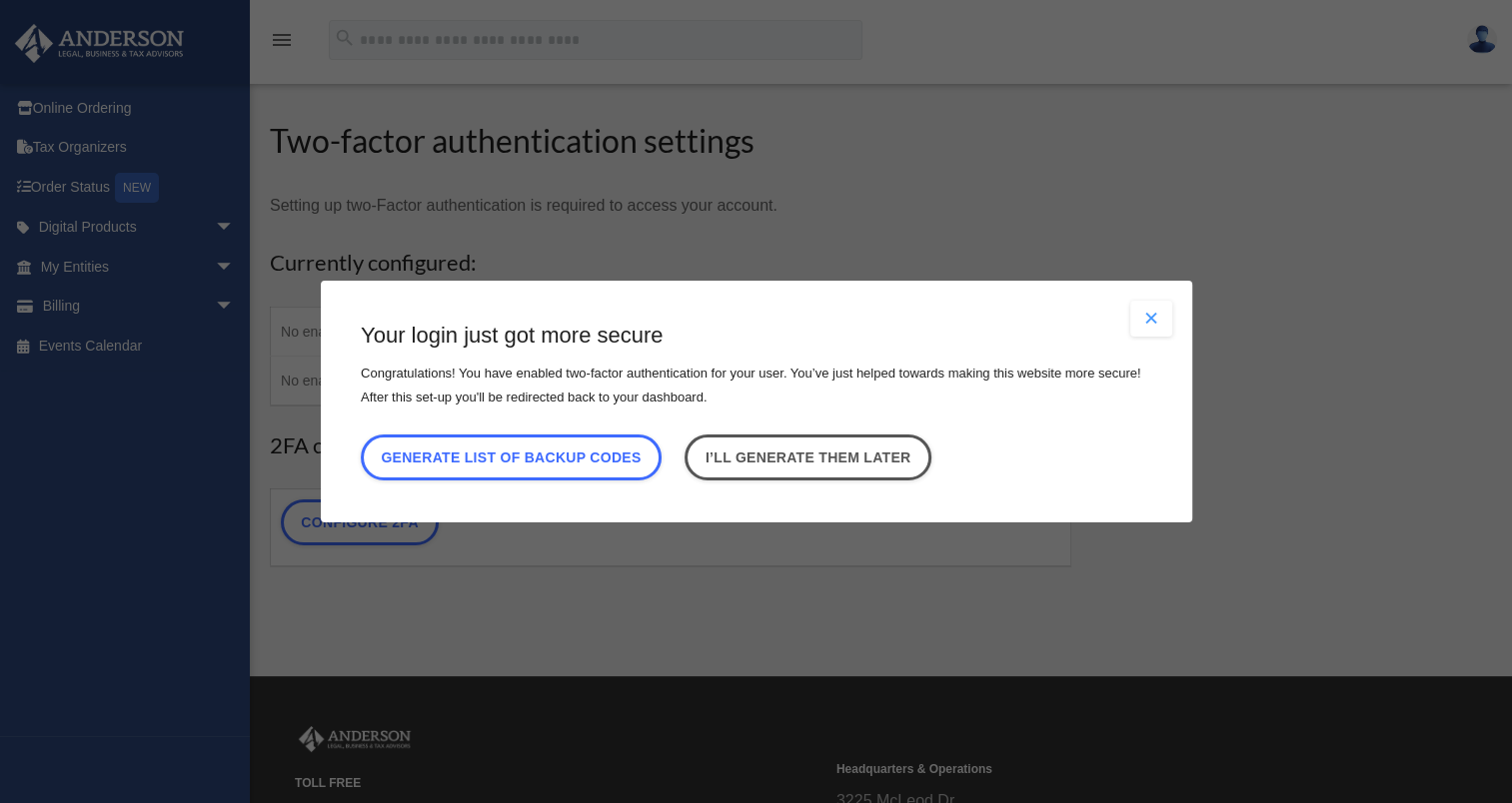 click on "Are you sure?
Any unsaved changes will be lost!
Yes No
Choose the 2FA method There are 3 methods available to choose from for 2FA:
One-time code via email:  After logging in you will be prompted for a code sent to the email associated with your account. If you didn't receive the email there will be an option to resend the code to your email.
One-time code via 2FA app: You can associate a trusted mobile app with your account. After logging in you will be asked for a code provided by this app.  Supported apps include: Google Authenticator, Authy, Microsoft Authenticator, DUO Security, Lastpass, FreeOTP, and Okta Verify.
One-time code via SMS: Send a one-time code as a text message to your phone.
One-time code via 2FA app i Refer to the  guide on how to set up 2FA apps
Refer to the" at bounding box center (756, 402) 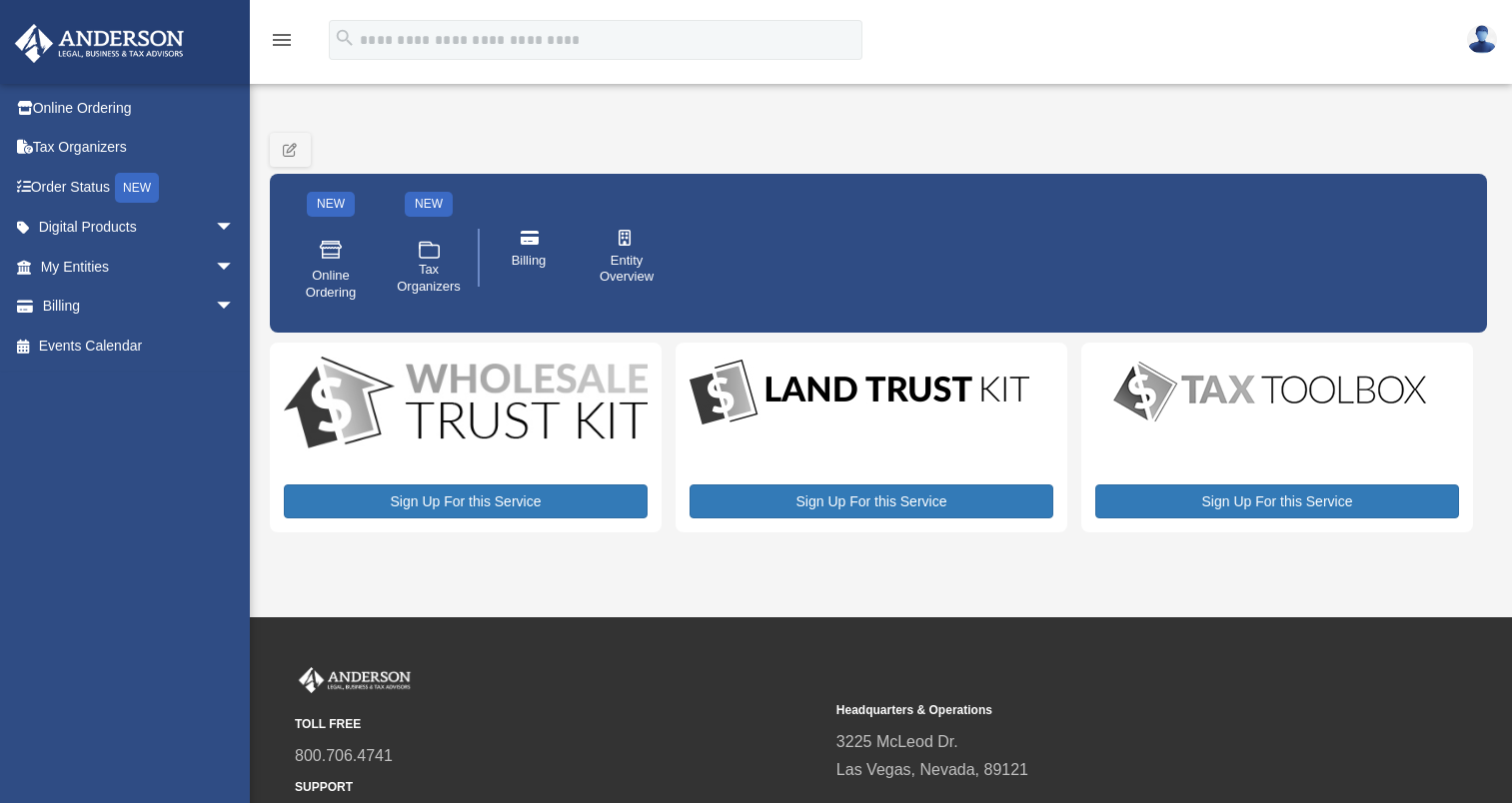 scroll, scrollTop: 0, scrollLeft: 0, axis: both 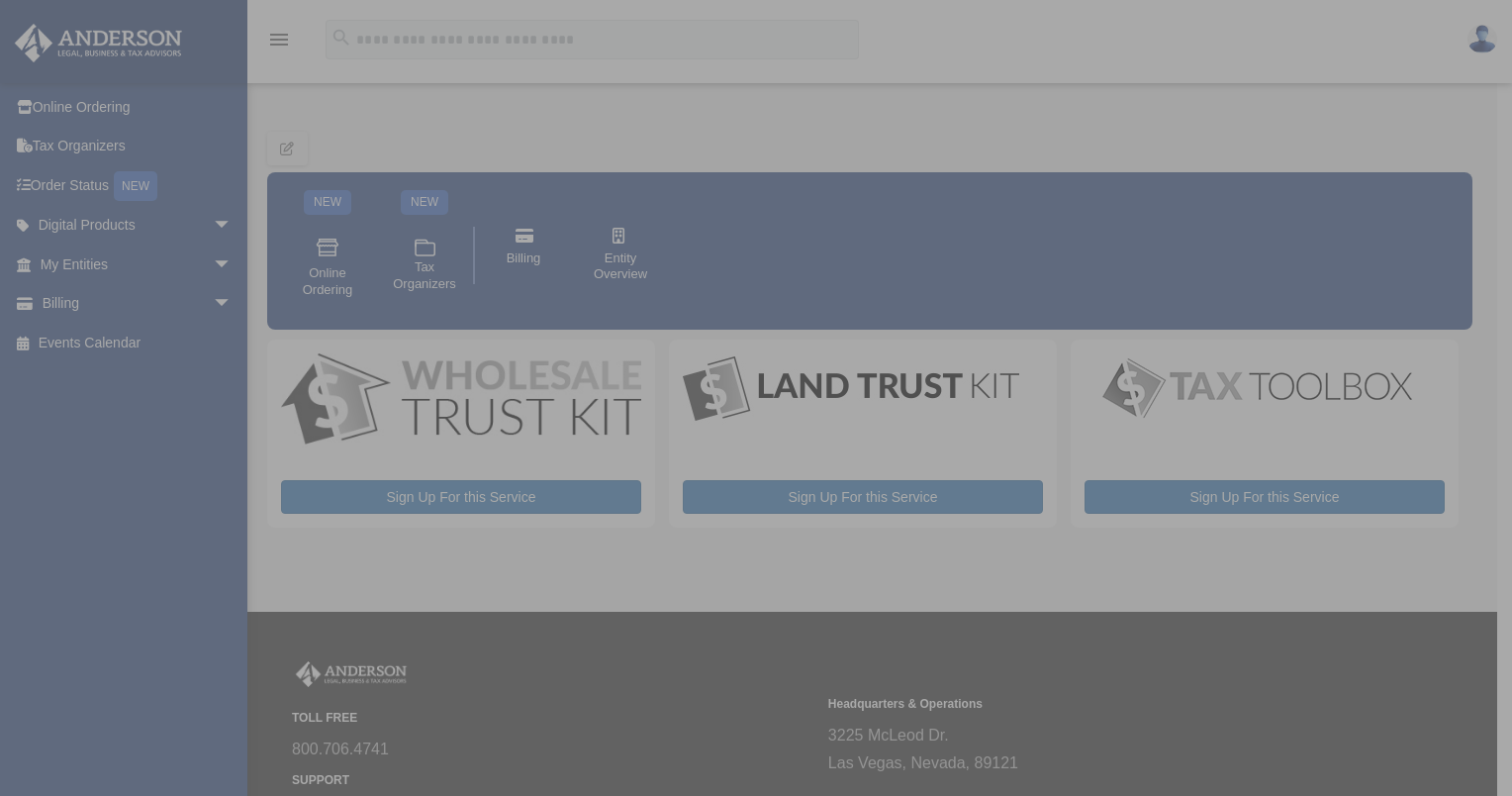 click on "x" at bounding box center [756, 398] 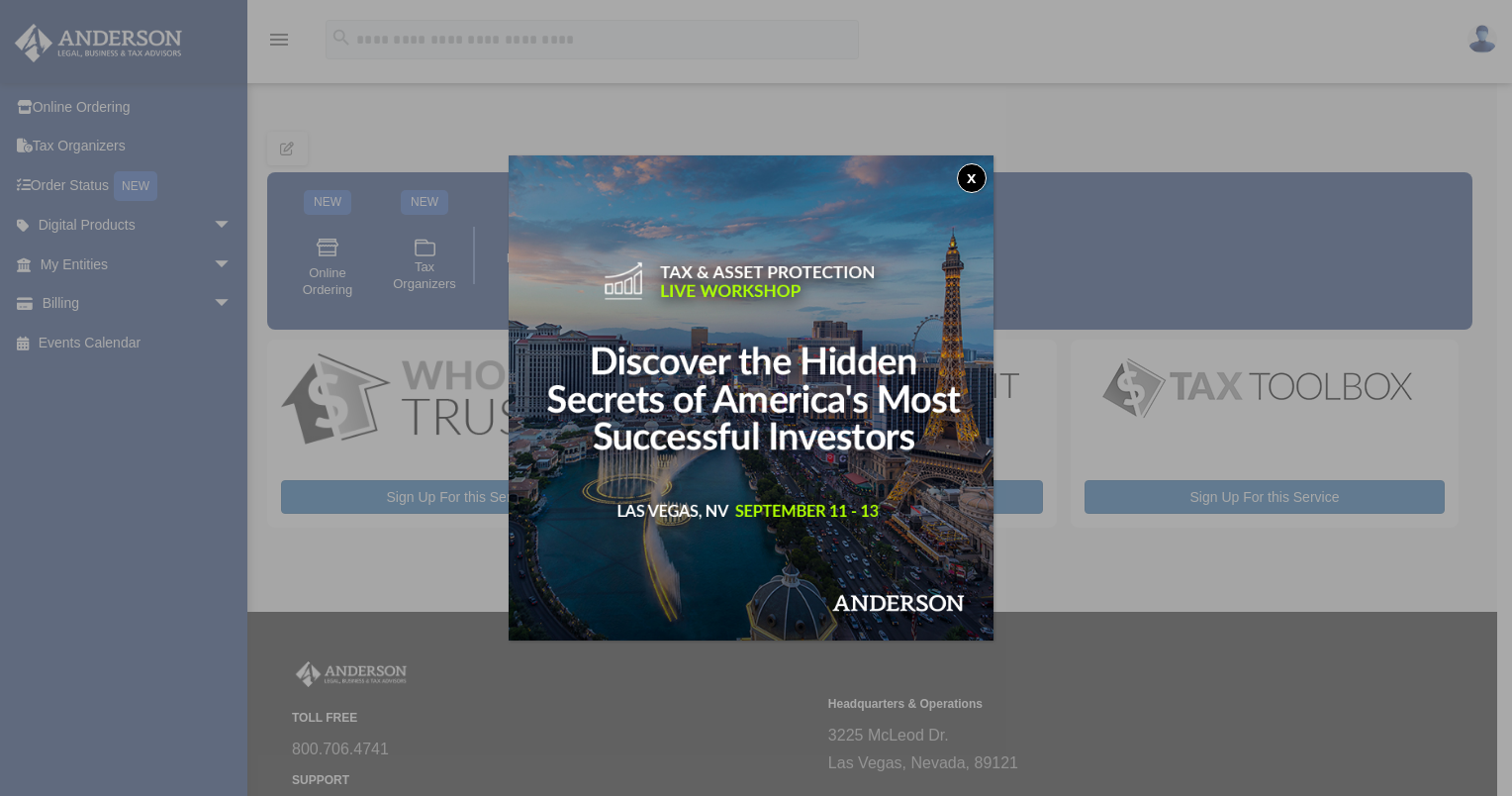 click on "x" at bounding box center (972, 178) 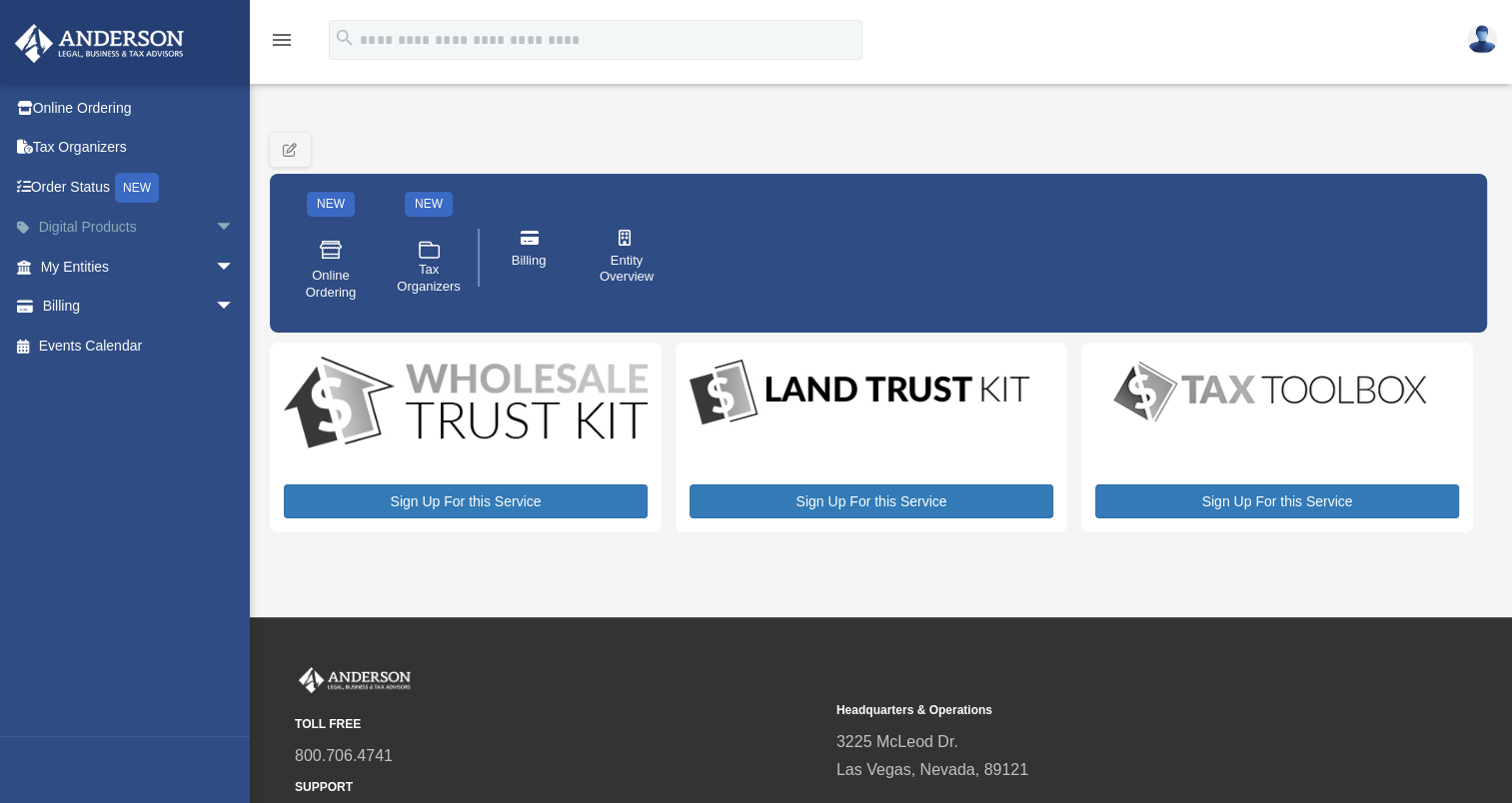 click on "Digital Products arrow_drop_down" at bounding box center [139, 228] 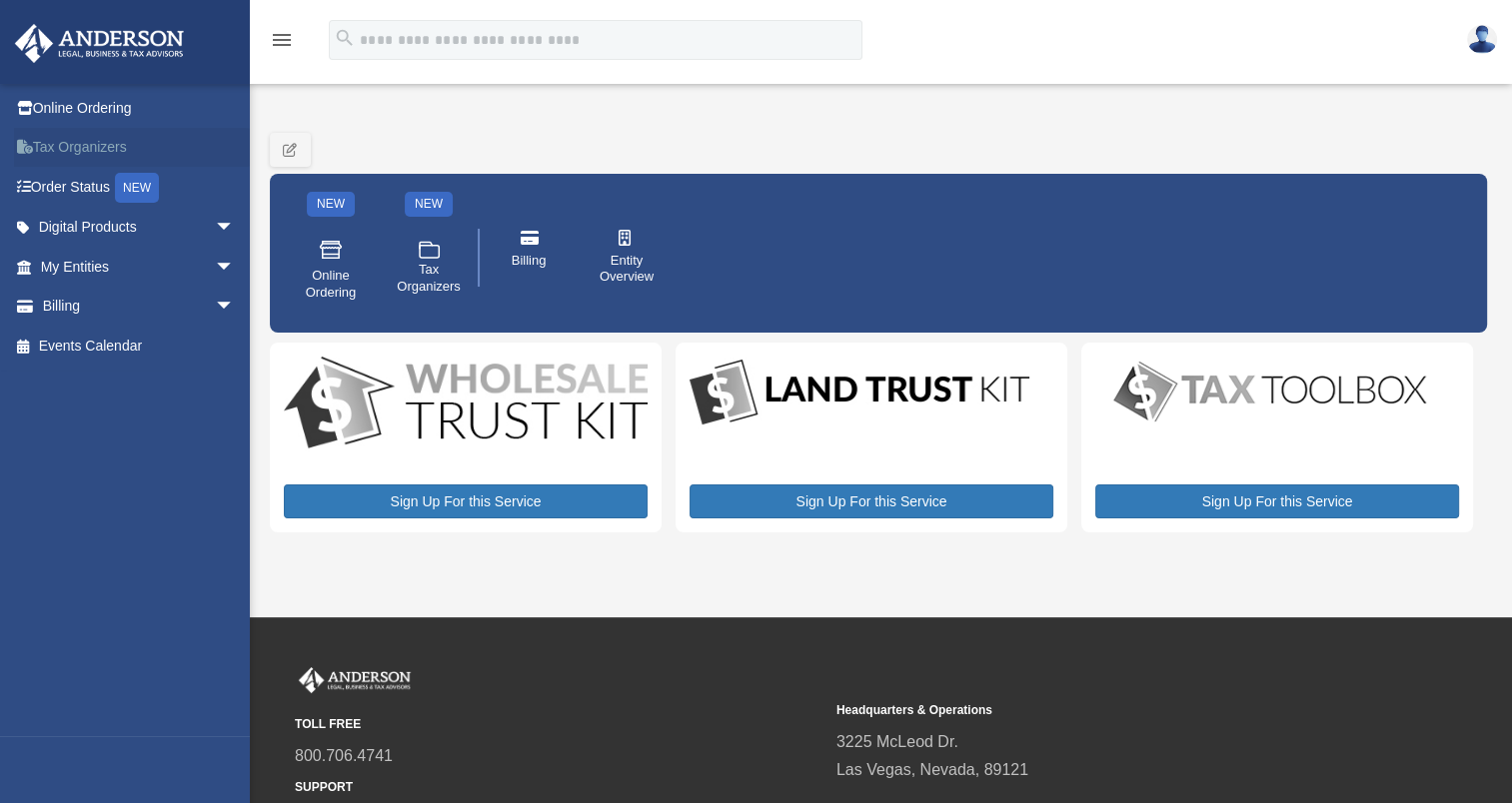 click on "Tax Organizers" at bounding box center [139, 148] 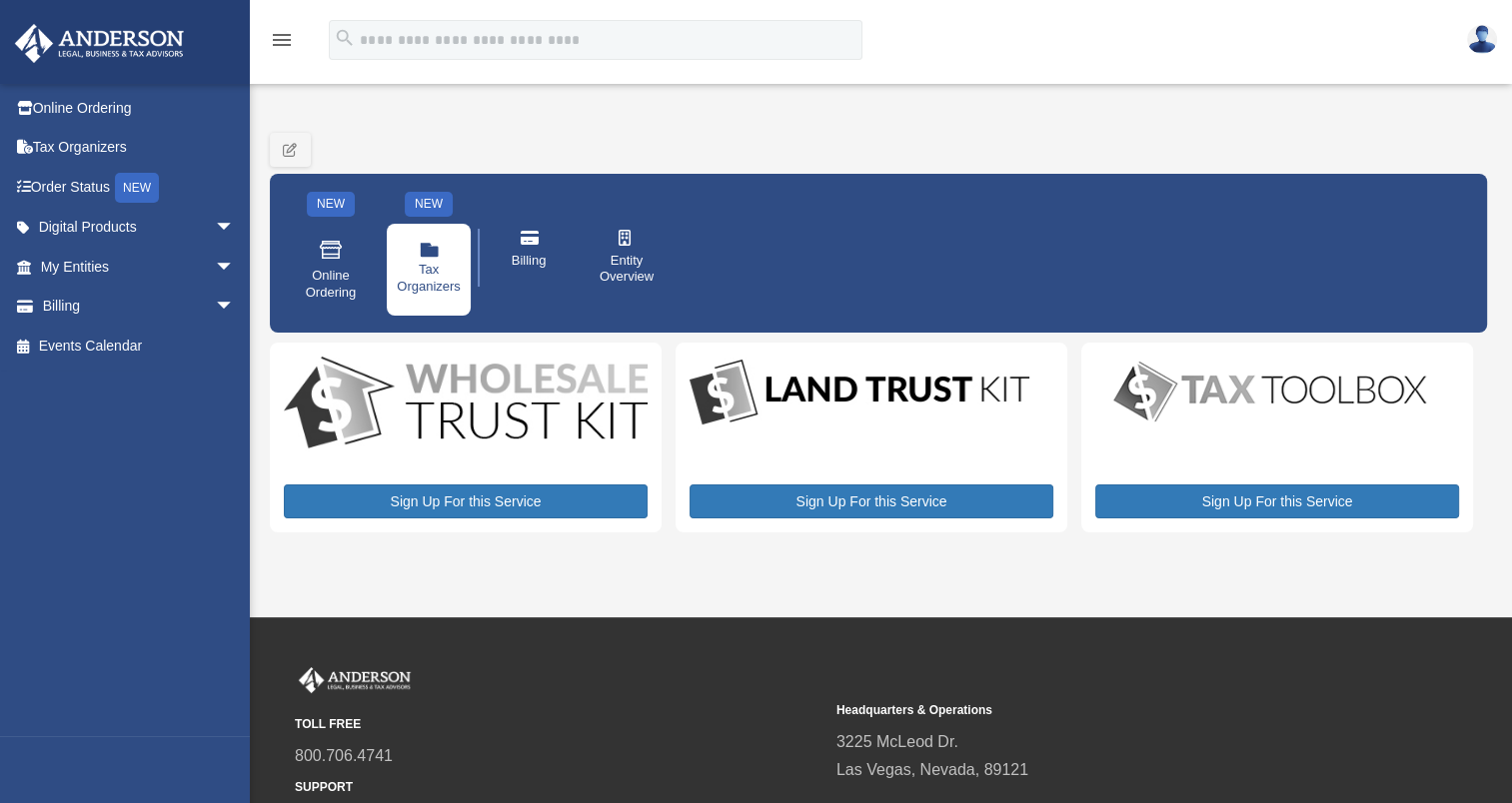 click 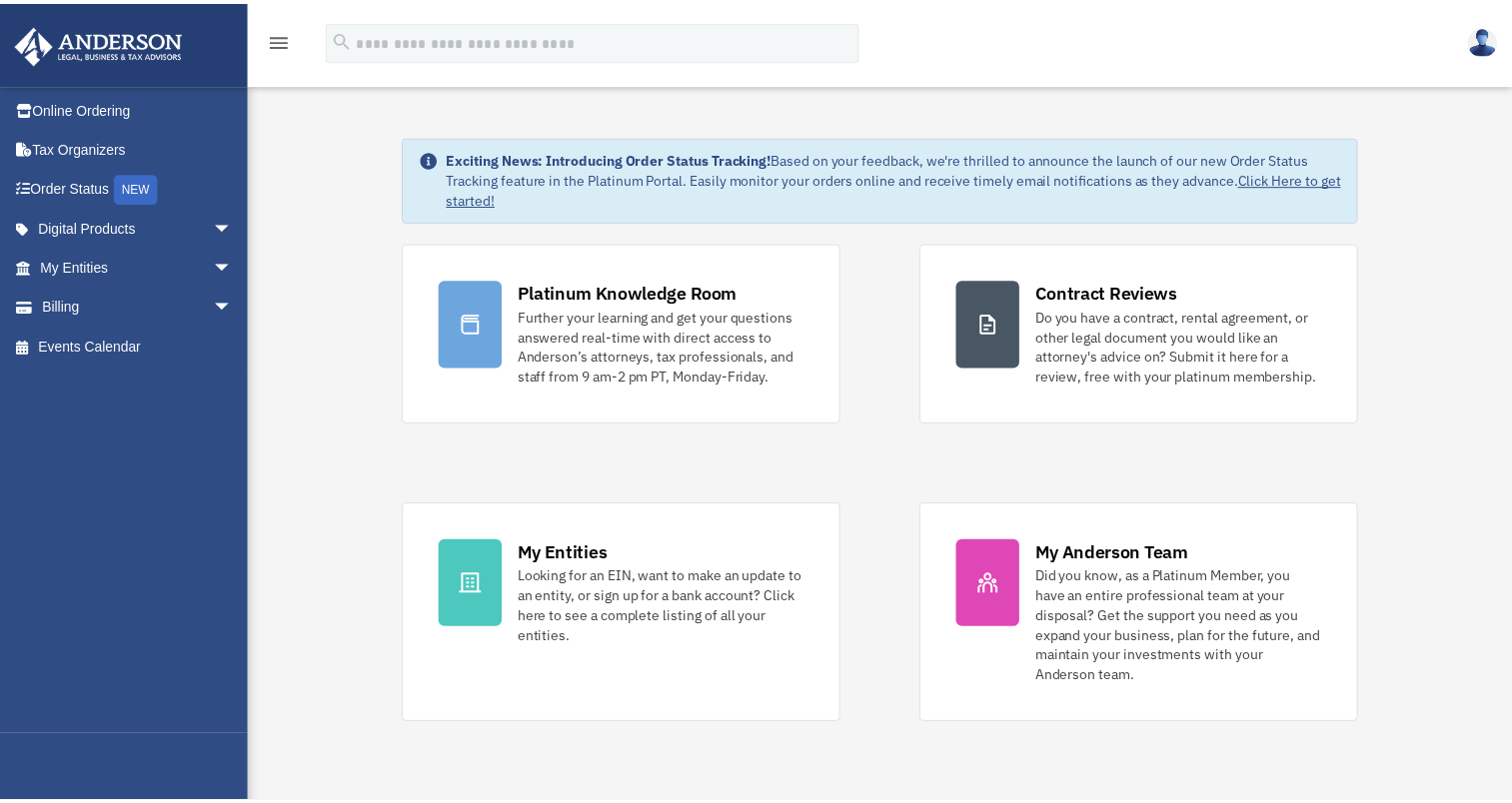 scroll, scrollTop: 0, scrollLeft: 0, axis: both 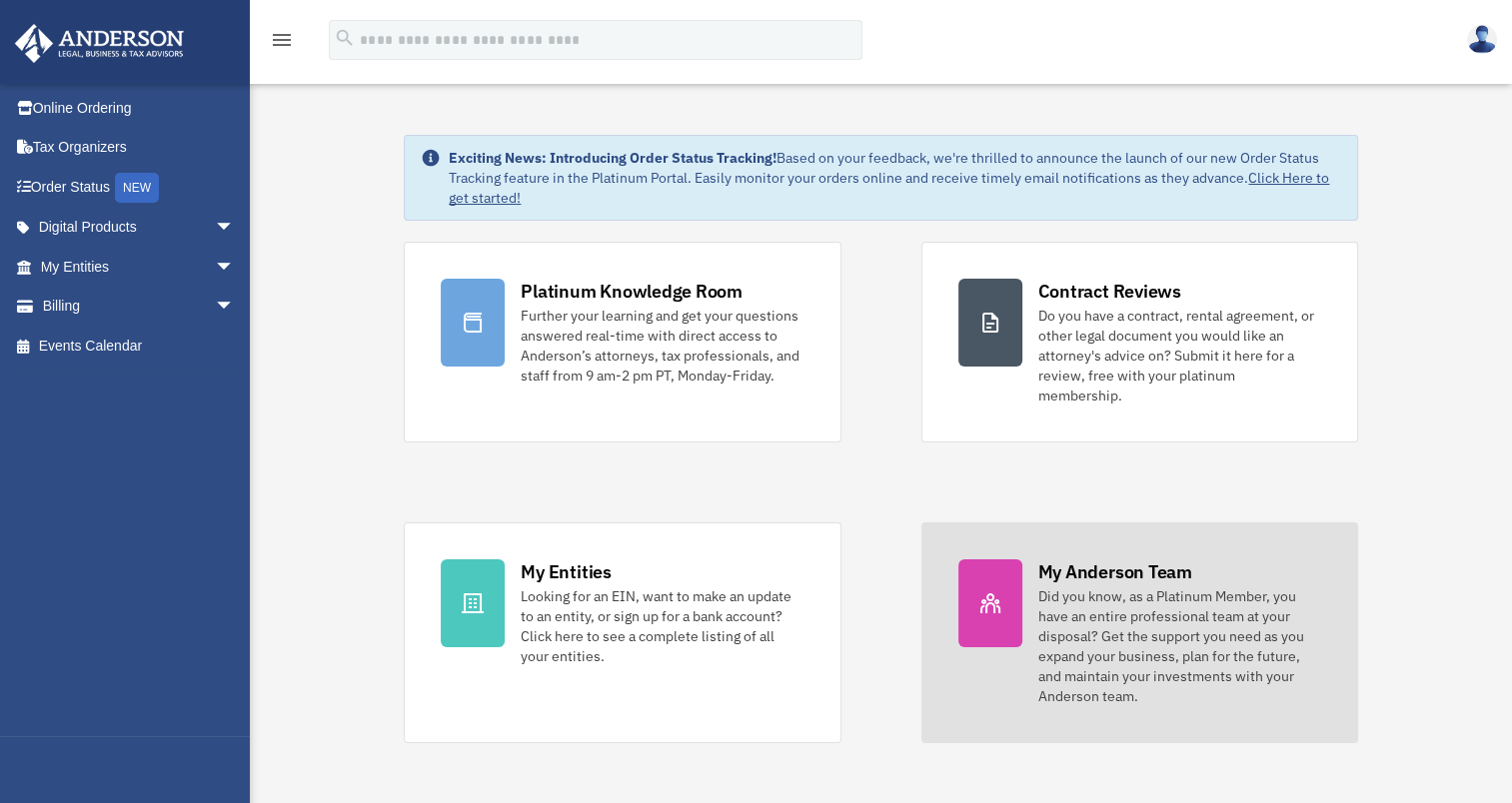click on "Did you know, as a Platinum Member, you have an entire professional team at your disposal? Get the support you need as you expand your business, plan for the future, and maintain your investments with your Anderson team." at bounding box center (1179, 646) 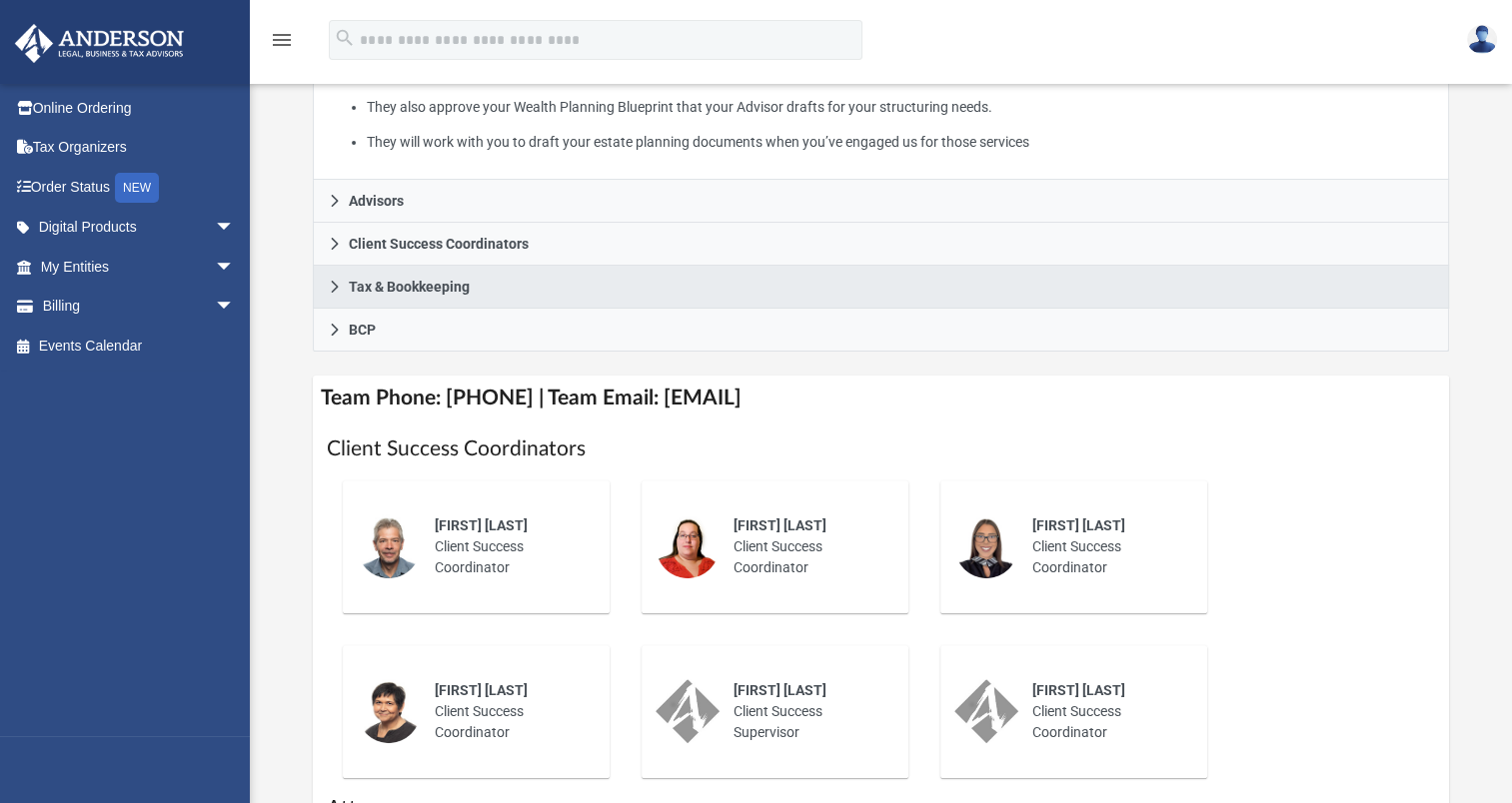 scroll, scrollTop: 499, scrollLeft: 0, axis: vertical 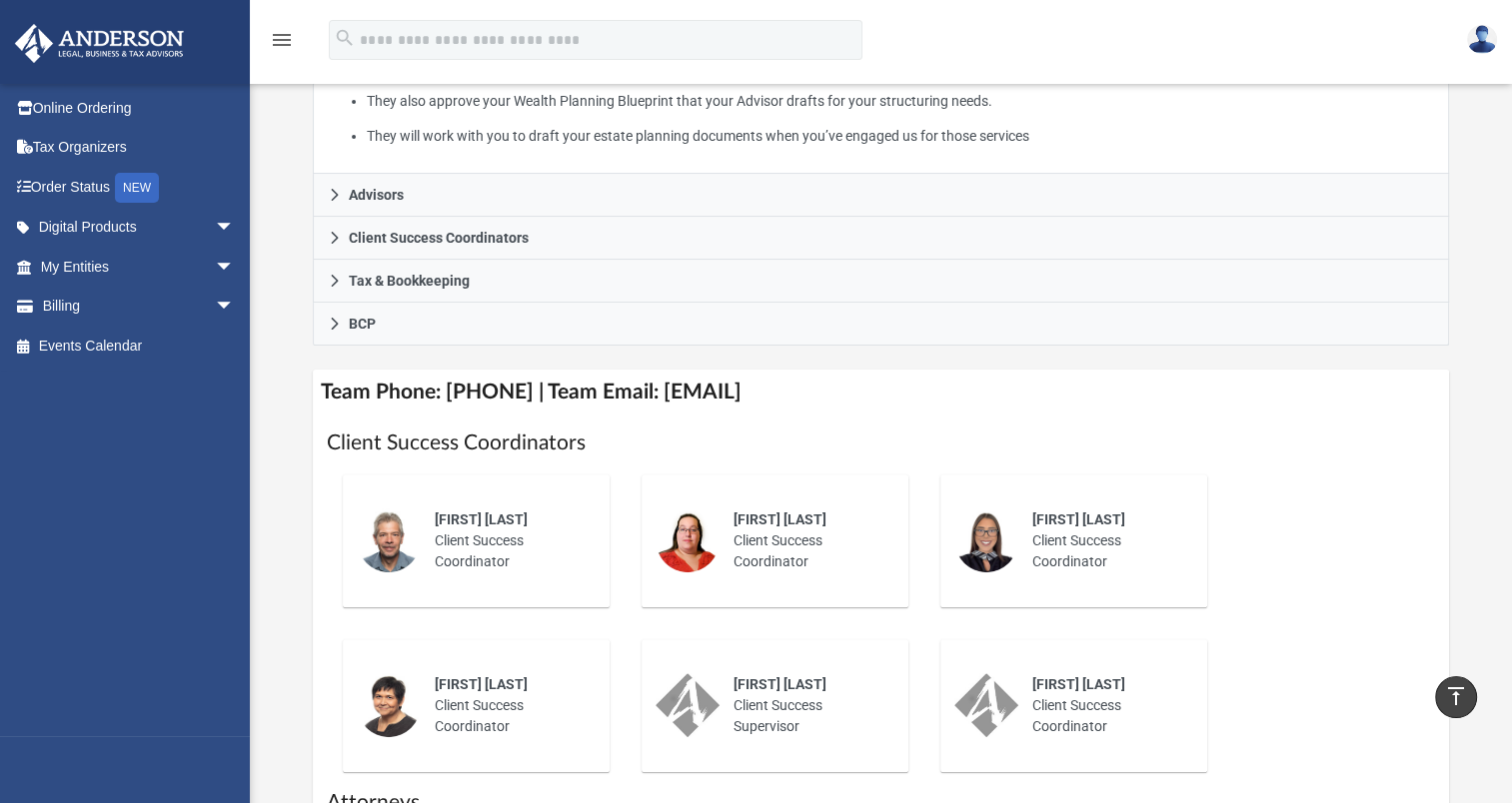drag, startPoint x: 728, startPoint y: 392, endPoint x: 1029, endPoint y: 407, distance: 301.37352 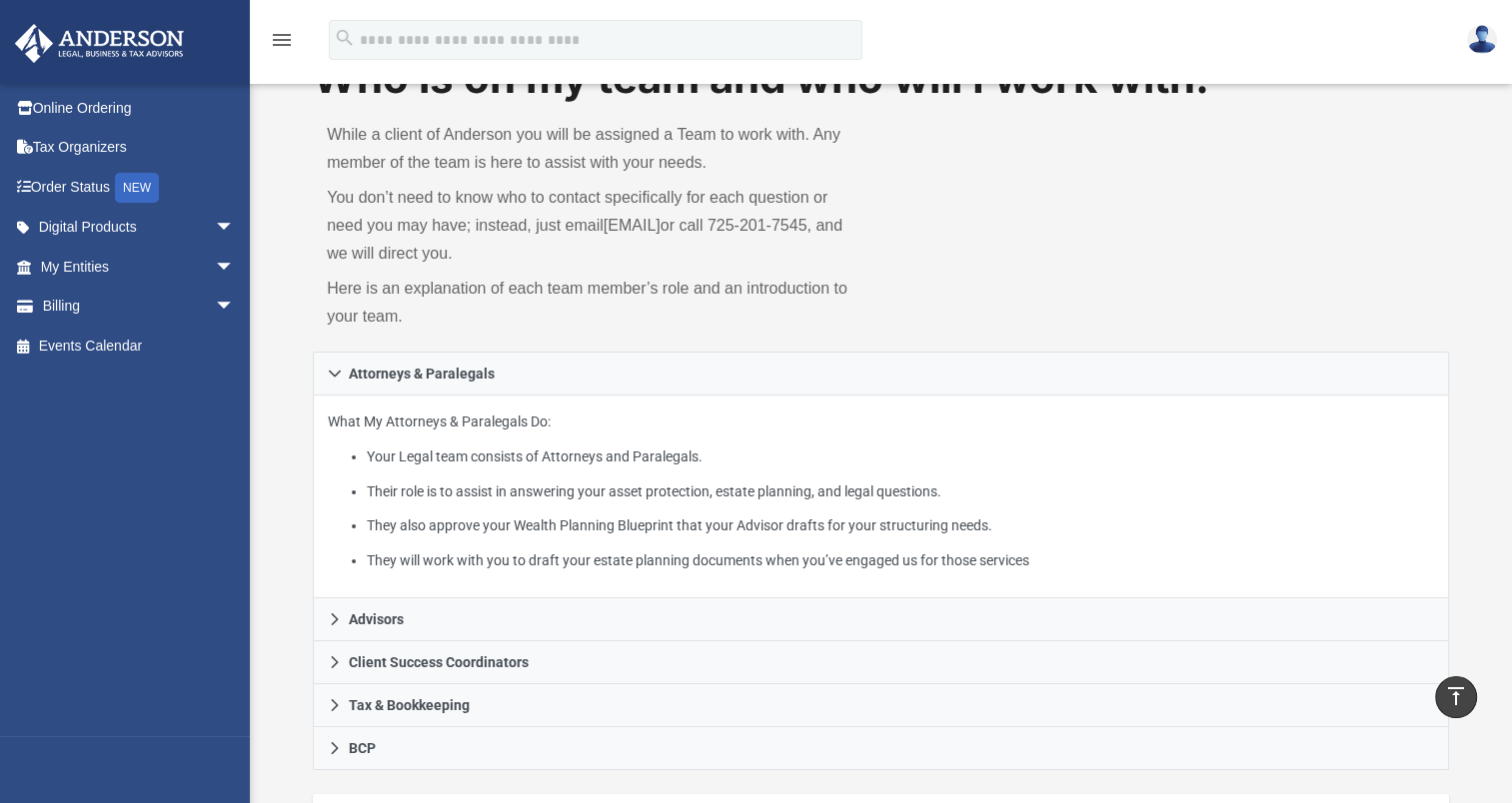 scroll, scrollTop: 0, scrollLeft: 0, axis: both 